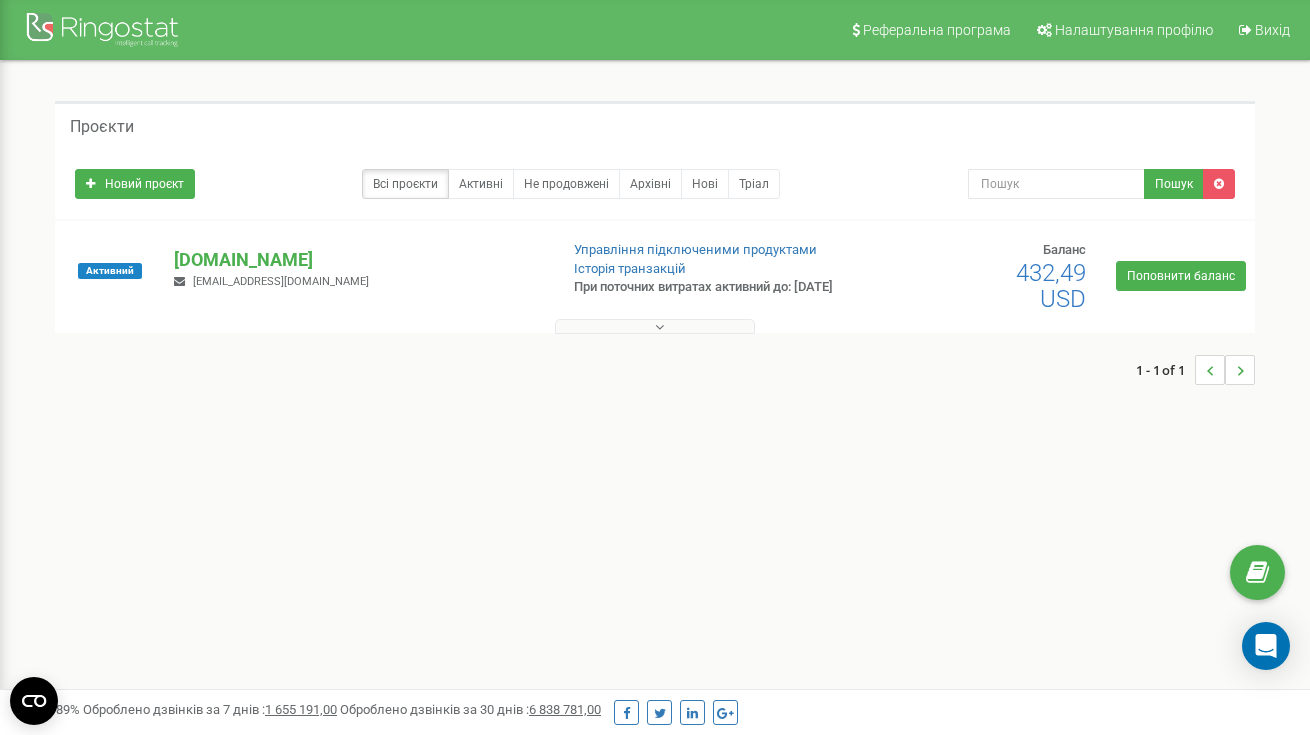 scroll, scrollTop: 0, scrollLeft: 0, axis: both 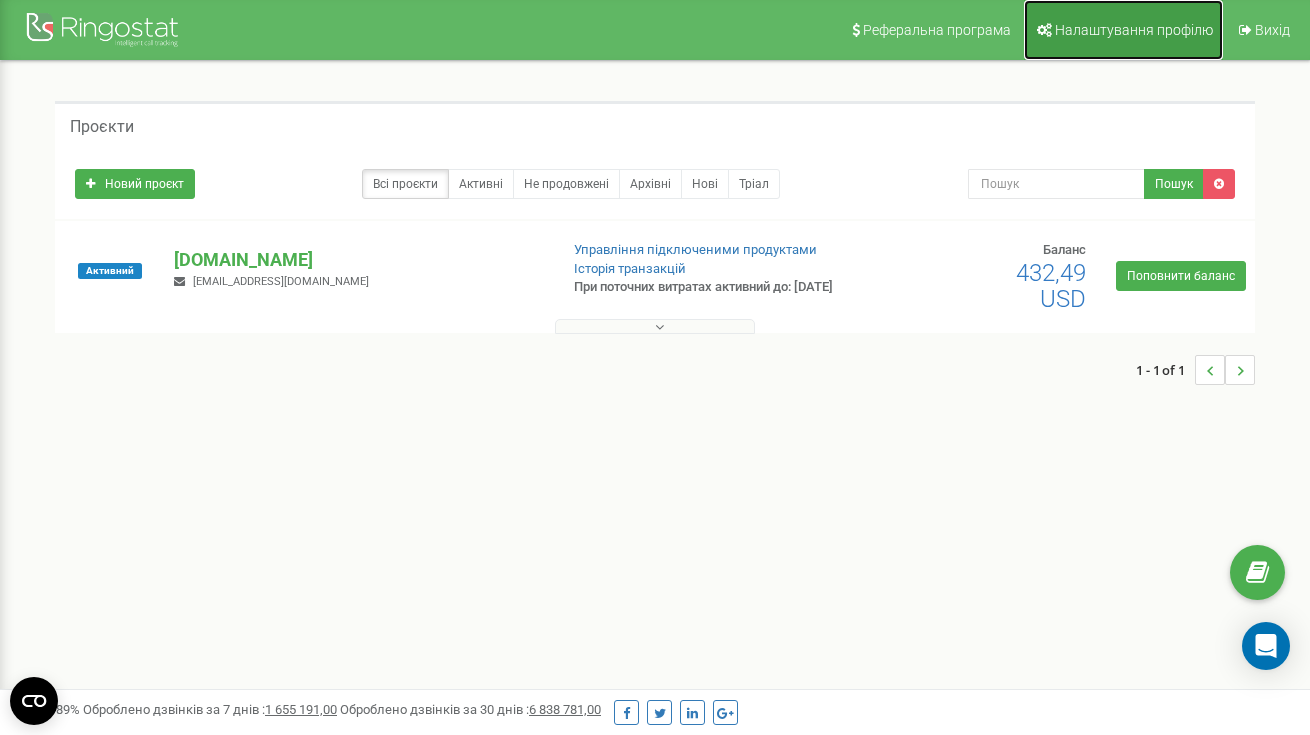 click on "Налаштування профілю" at bounding box center (1134, 30) 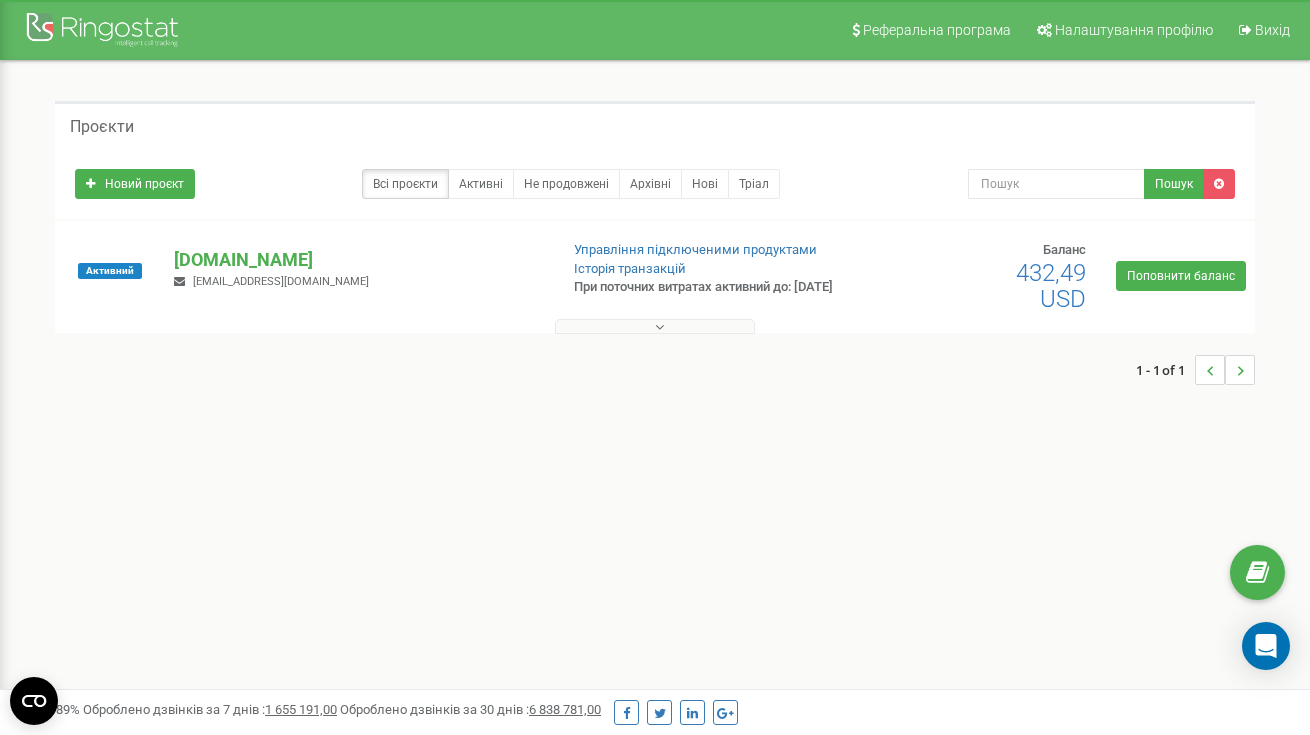 scroll, scrollTop: 0, scrollLeft: 0, axis: both 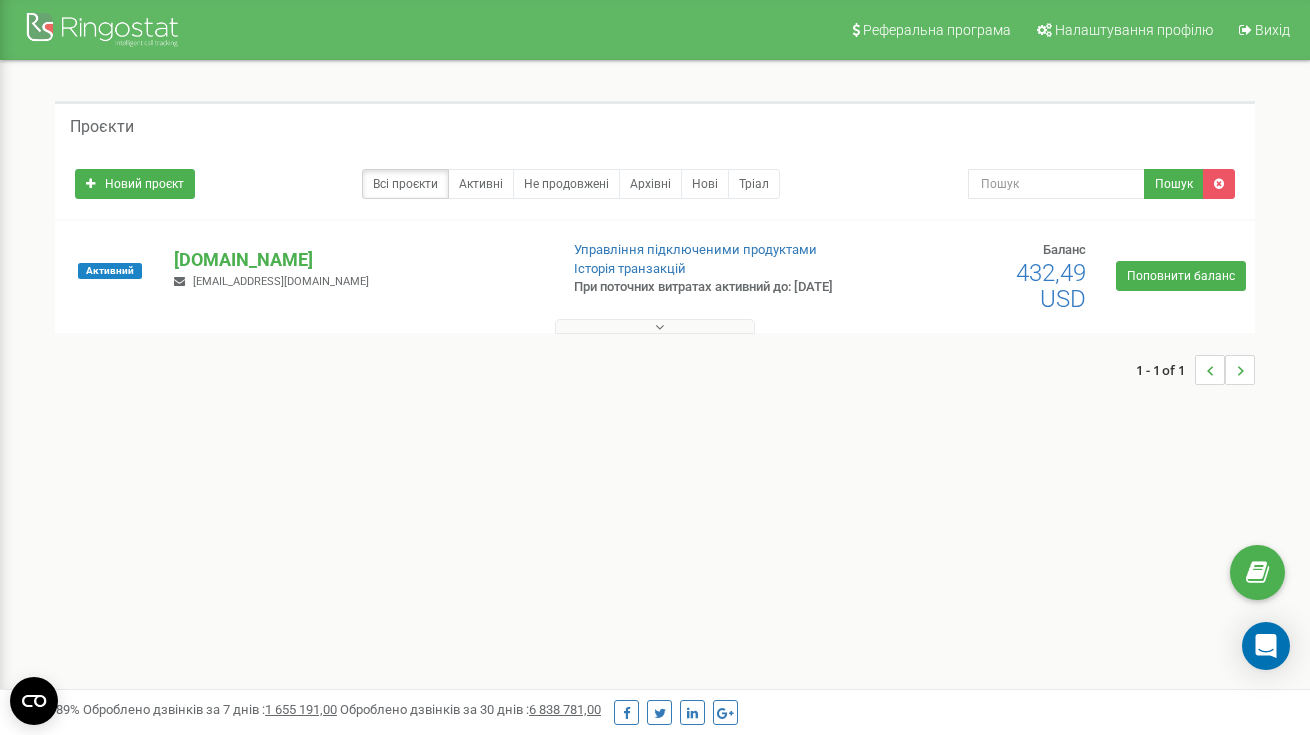 click at bounding box center [655, 326] 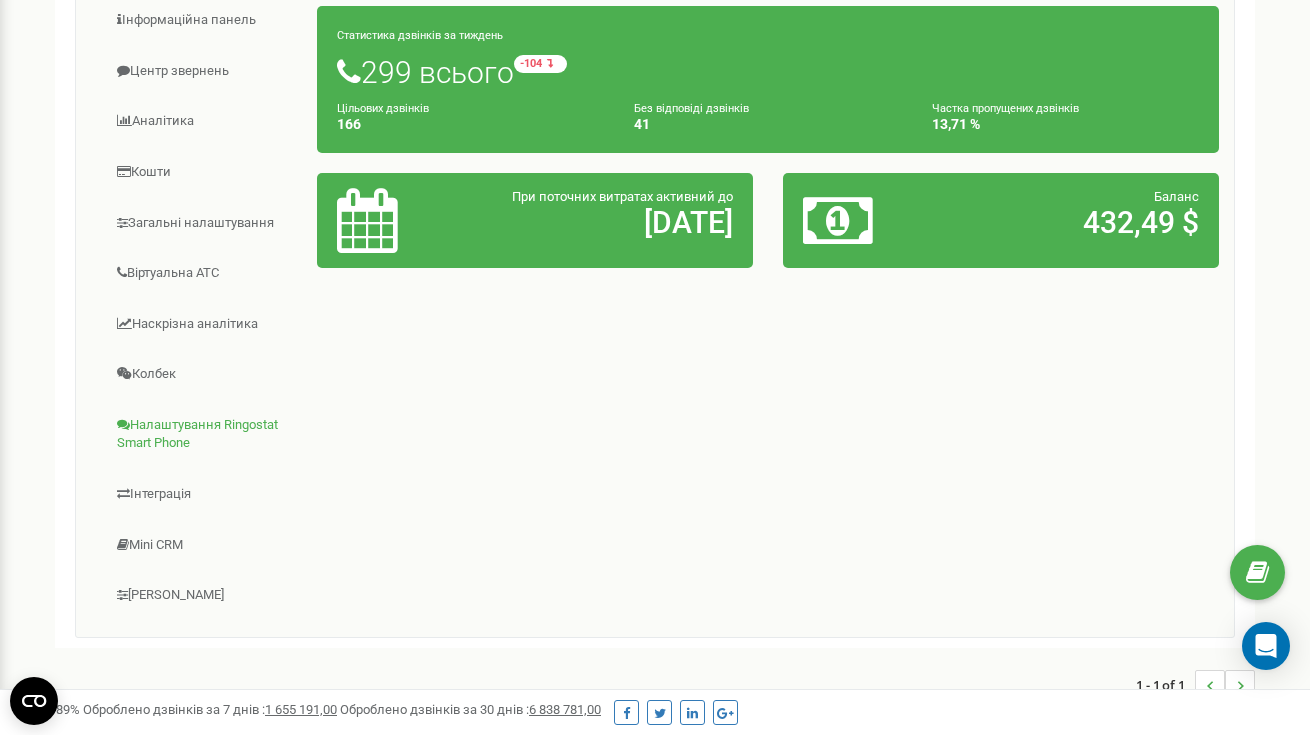 scroll, scrollTop: 332, scrollLeft: 0, axis: vertical 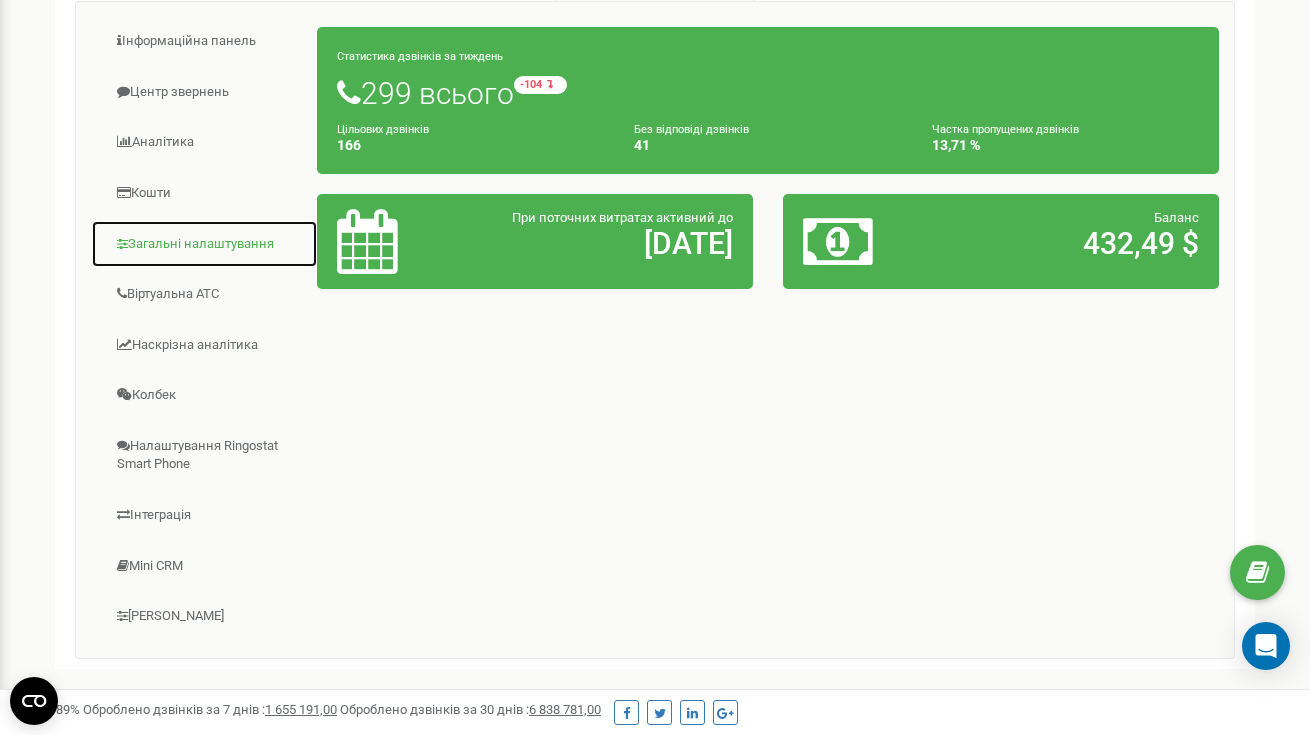 click on "Загальні налаштування" at bounding box center (204, 244) 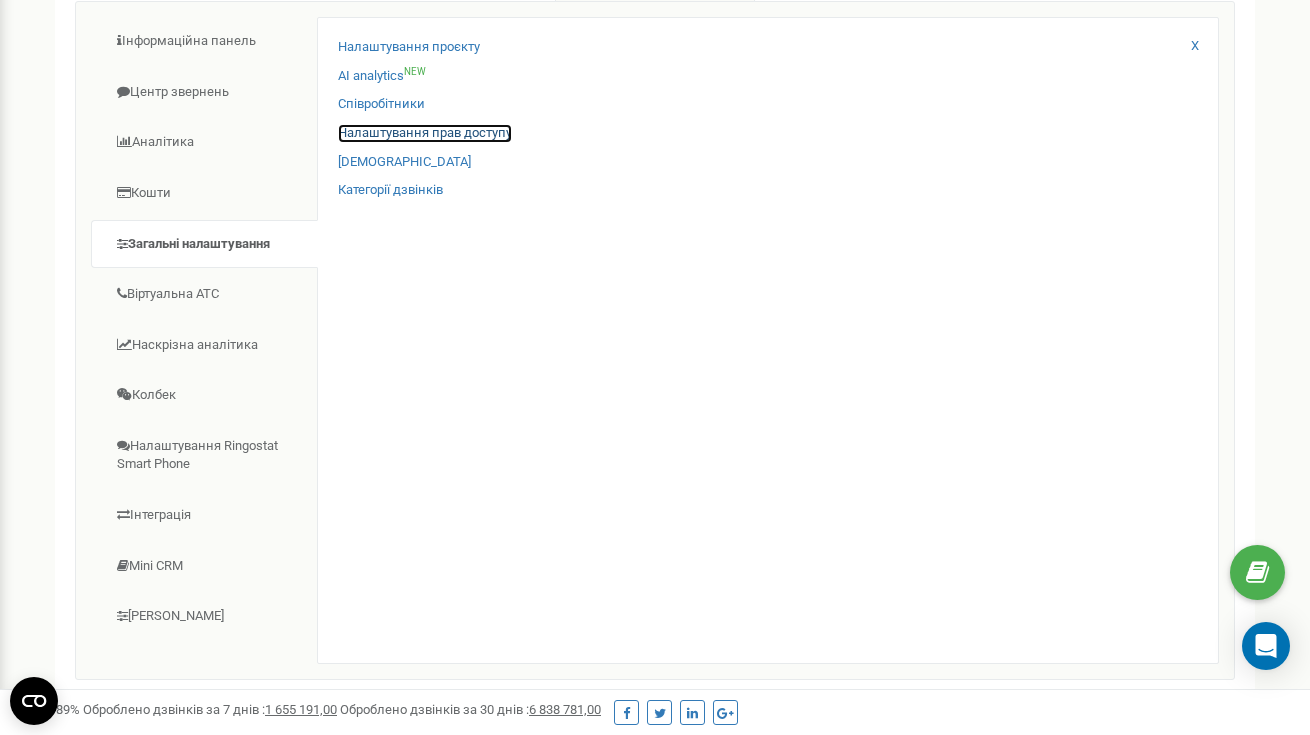 click on "Налаштування прав доступу" at bounding box center (425, 133) 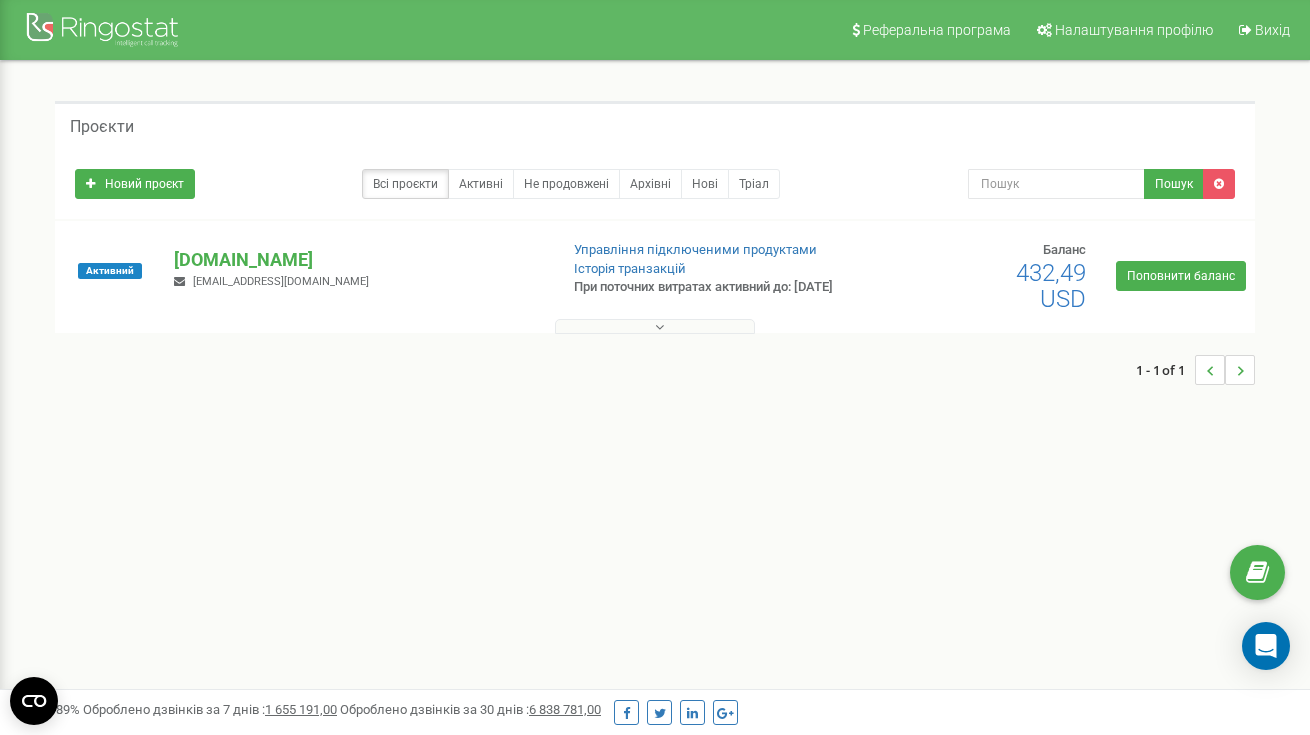 scroll, scrollTop: 332, scrollLeft: 0, axis: vertical 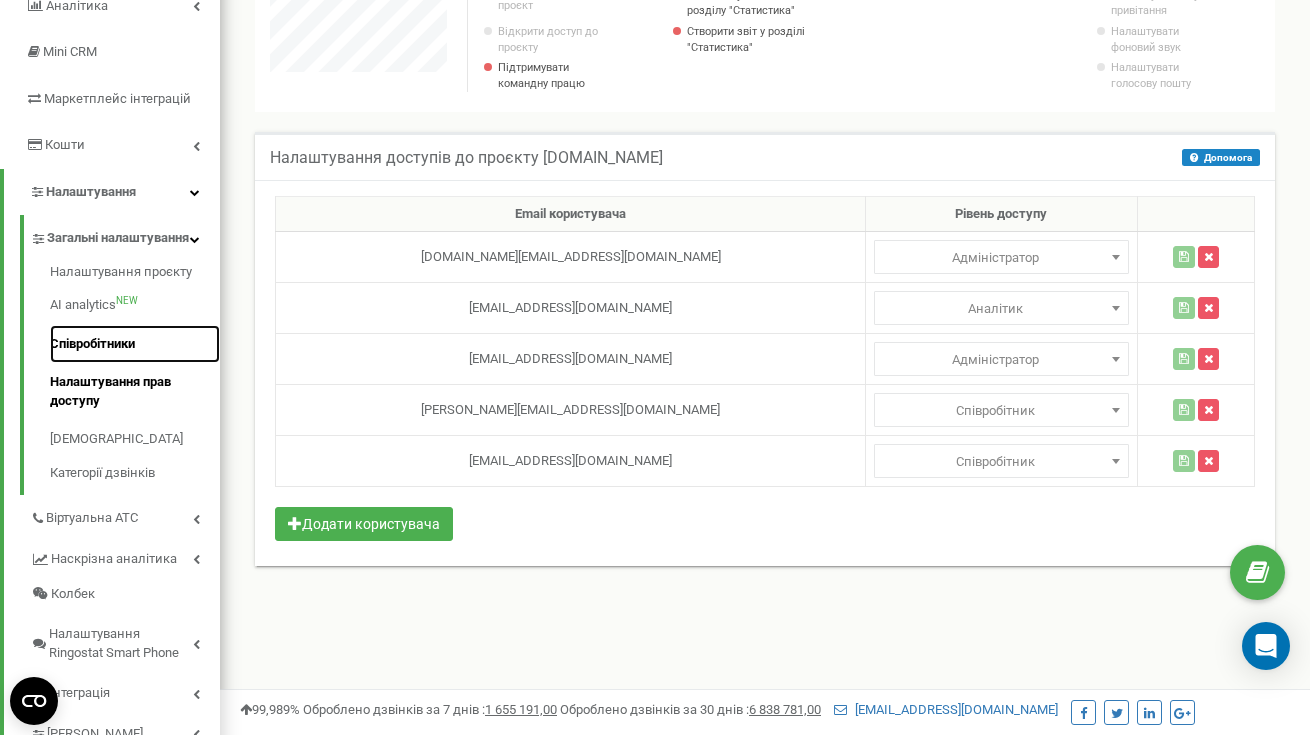 click on "Співробітники" at bounding box center (135, 344) 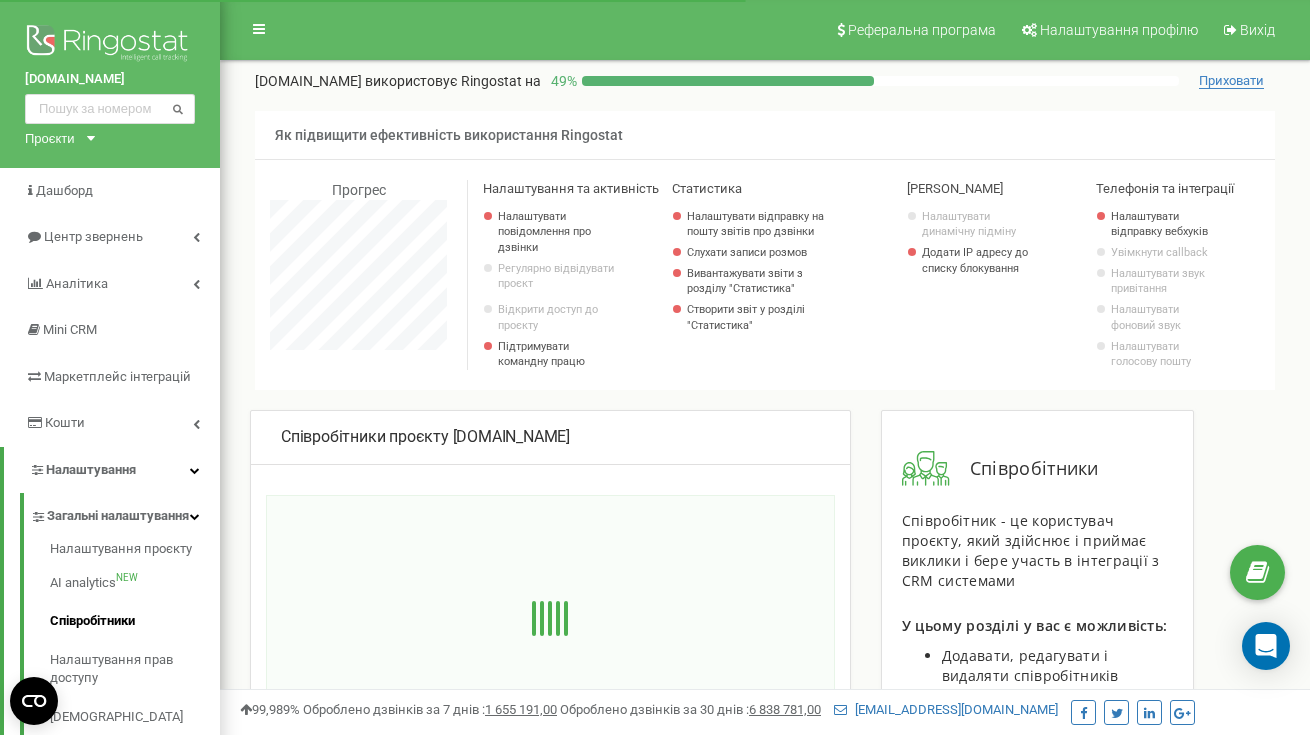 scroll, scrollTop: 0, scrollLeft: 0, axis: both 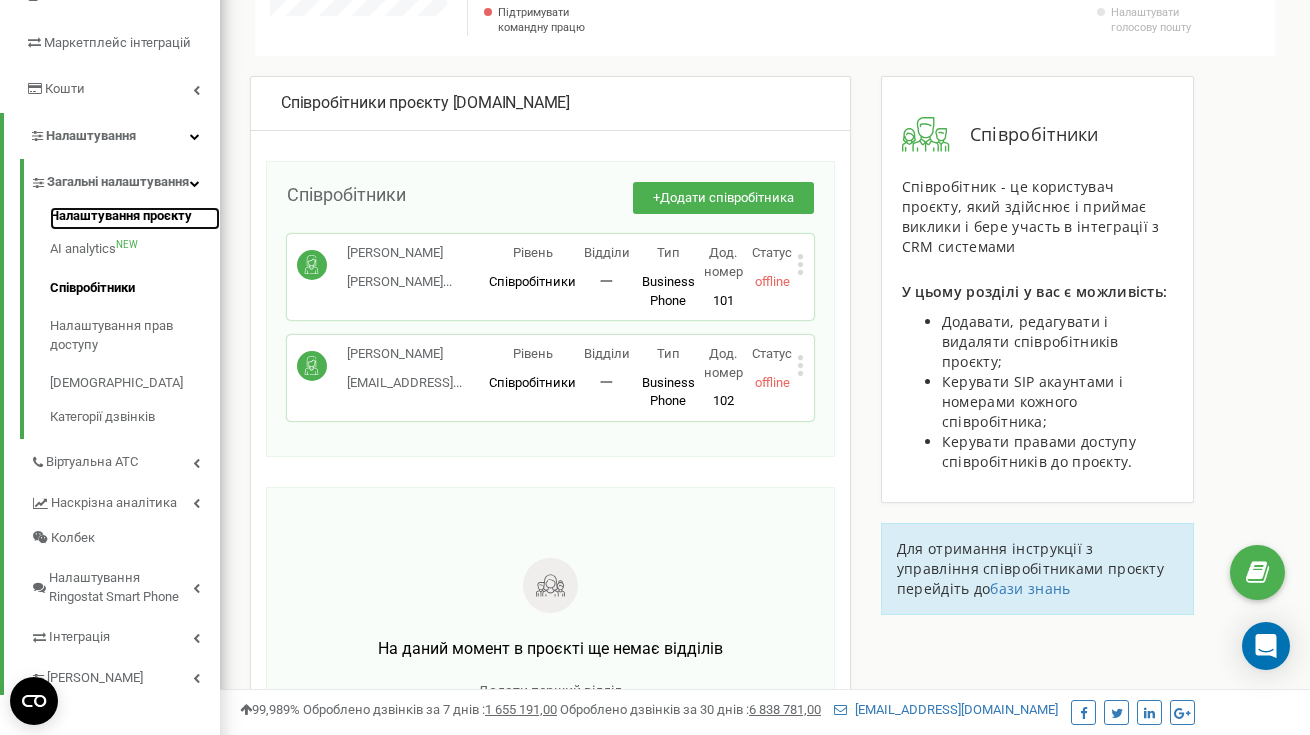 click on "Налаштування проєкту" at bounding box center [135, 219] 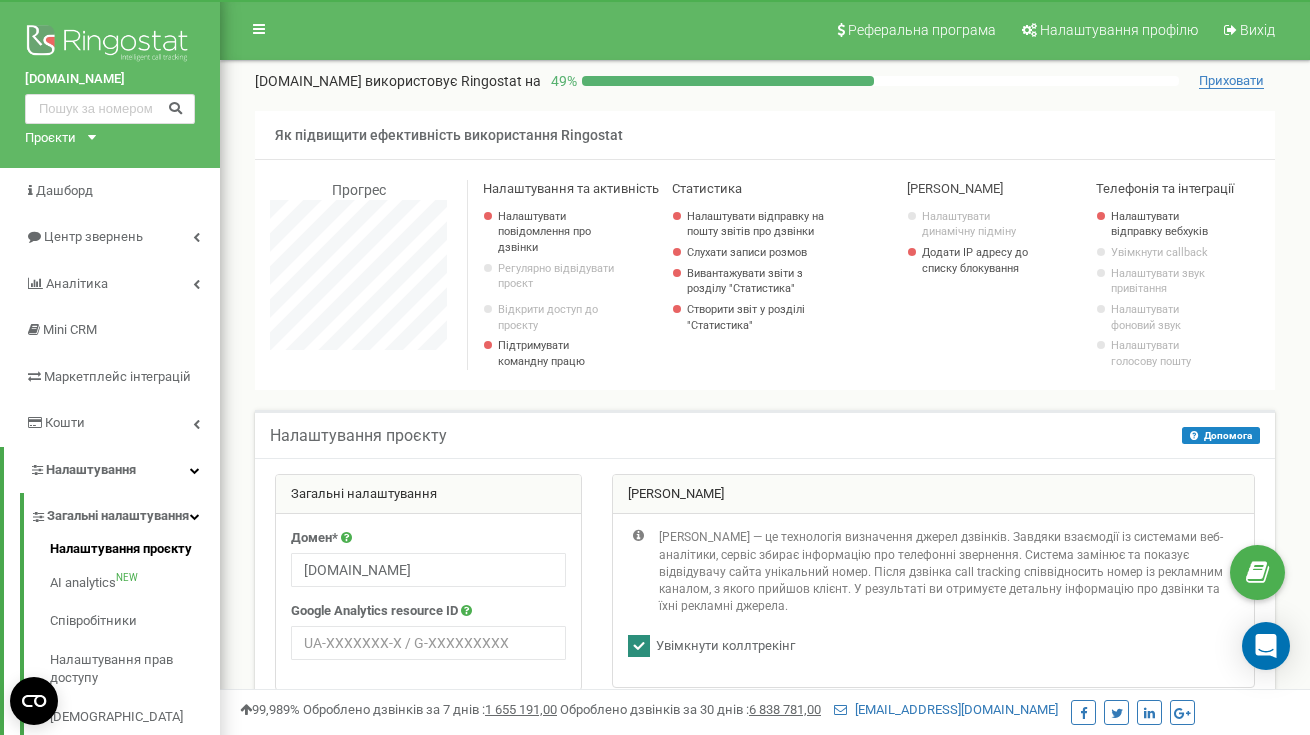 scroll, scrollTop: 0, scrollLeft: 0, axis: both 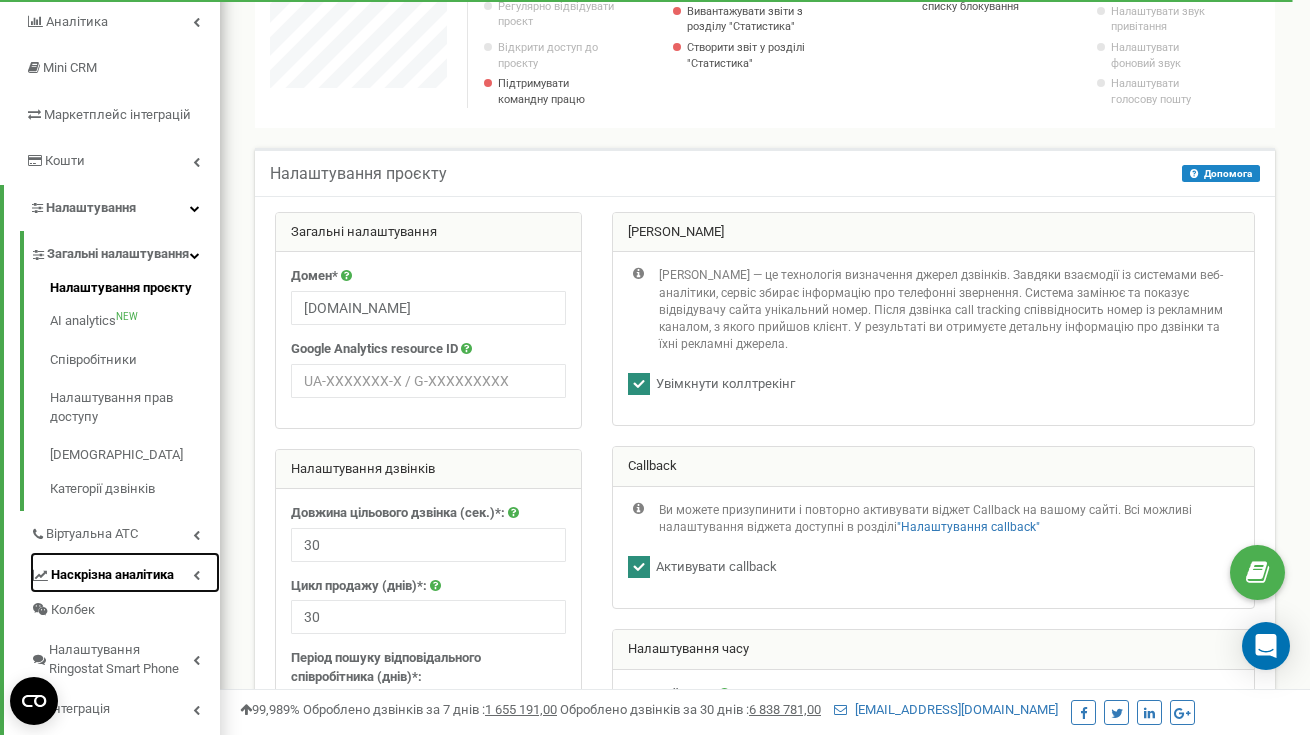 click on "Наскрізна аналітика" at bounding box center (112, 575) 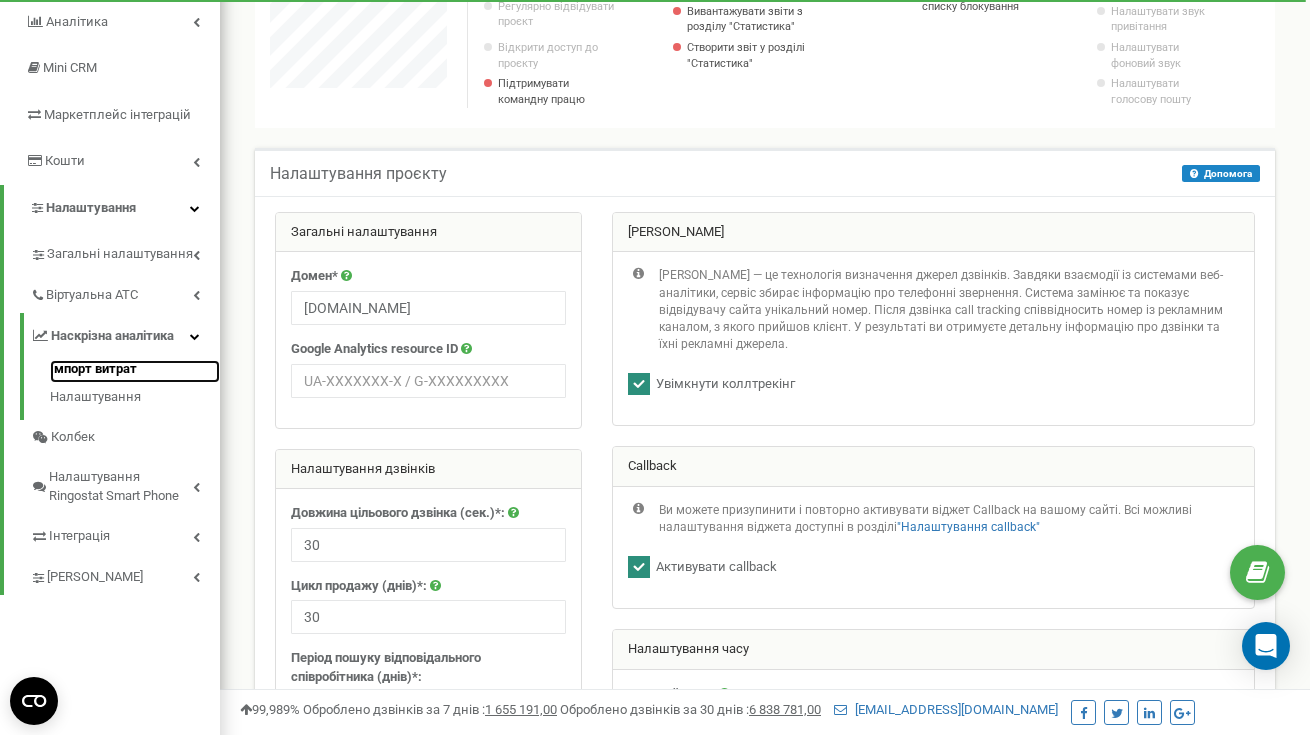 click on "Імпорт витрат" at bounding box center (135, 372) 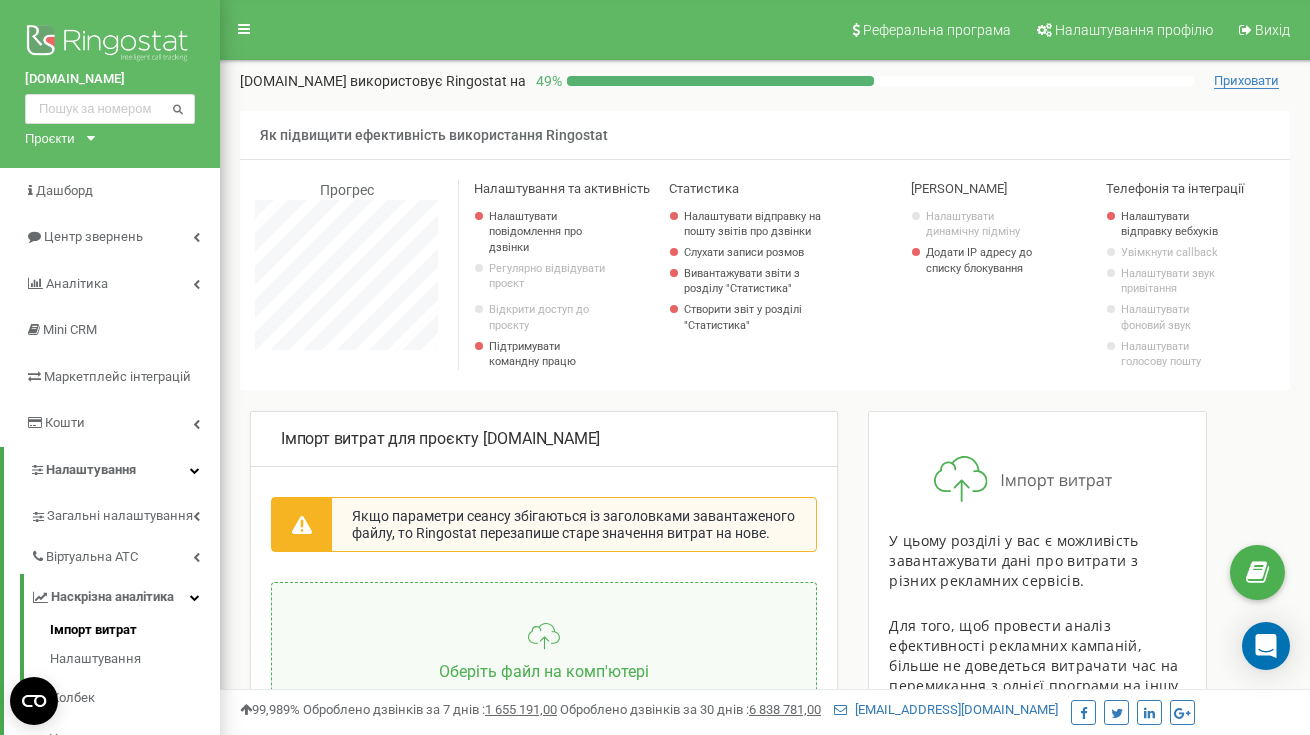 scroll, scrollTop: 65, scrollLeft: 0, axis: vertical 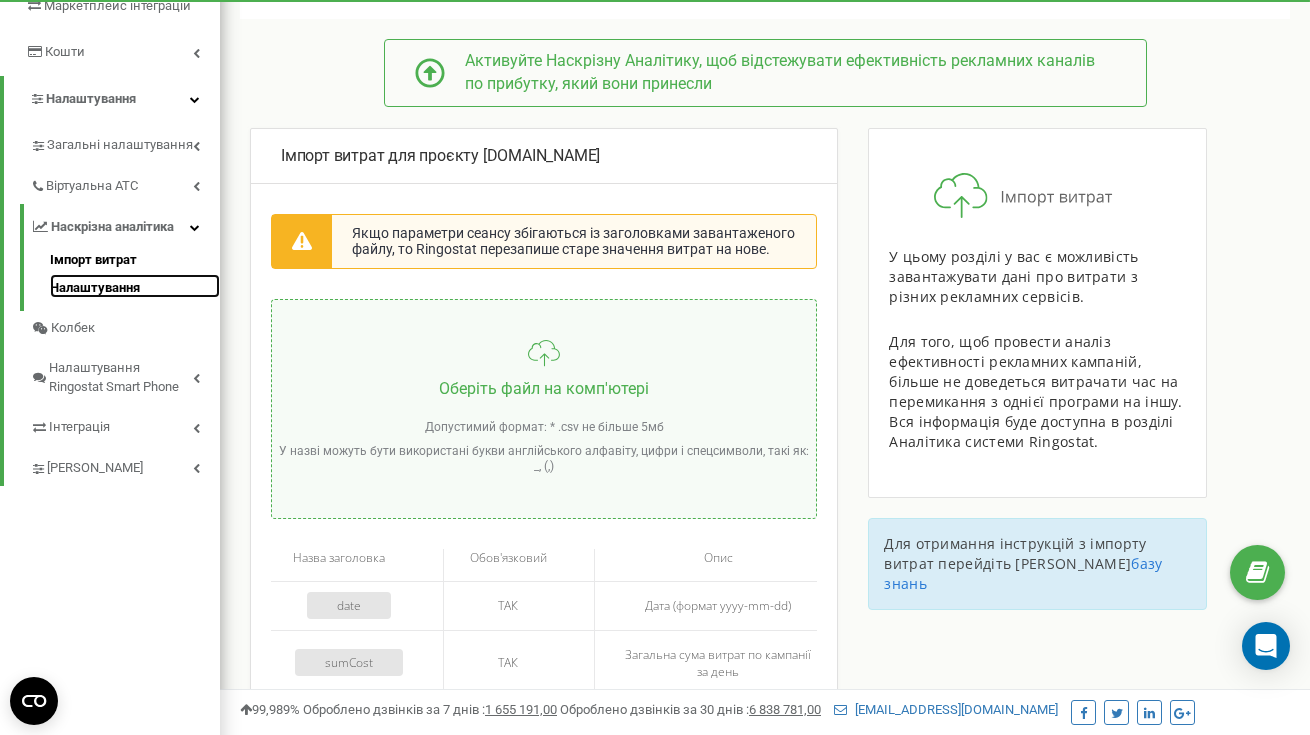click on "Налаштування" at bounding box center (135, 286) 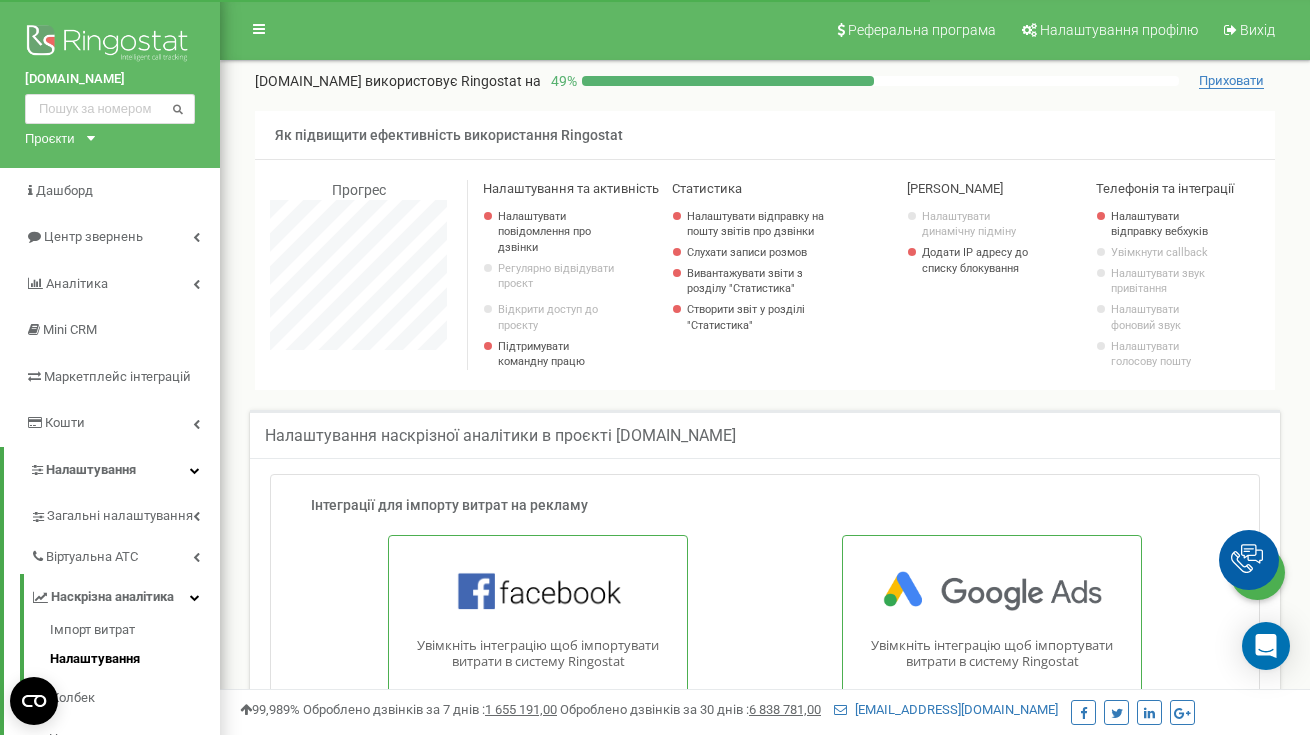 scroll, scrollTop: 0, scrollLeft: 0, axis: both 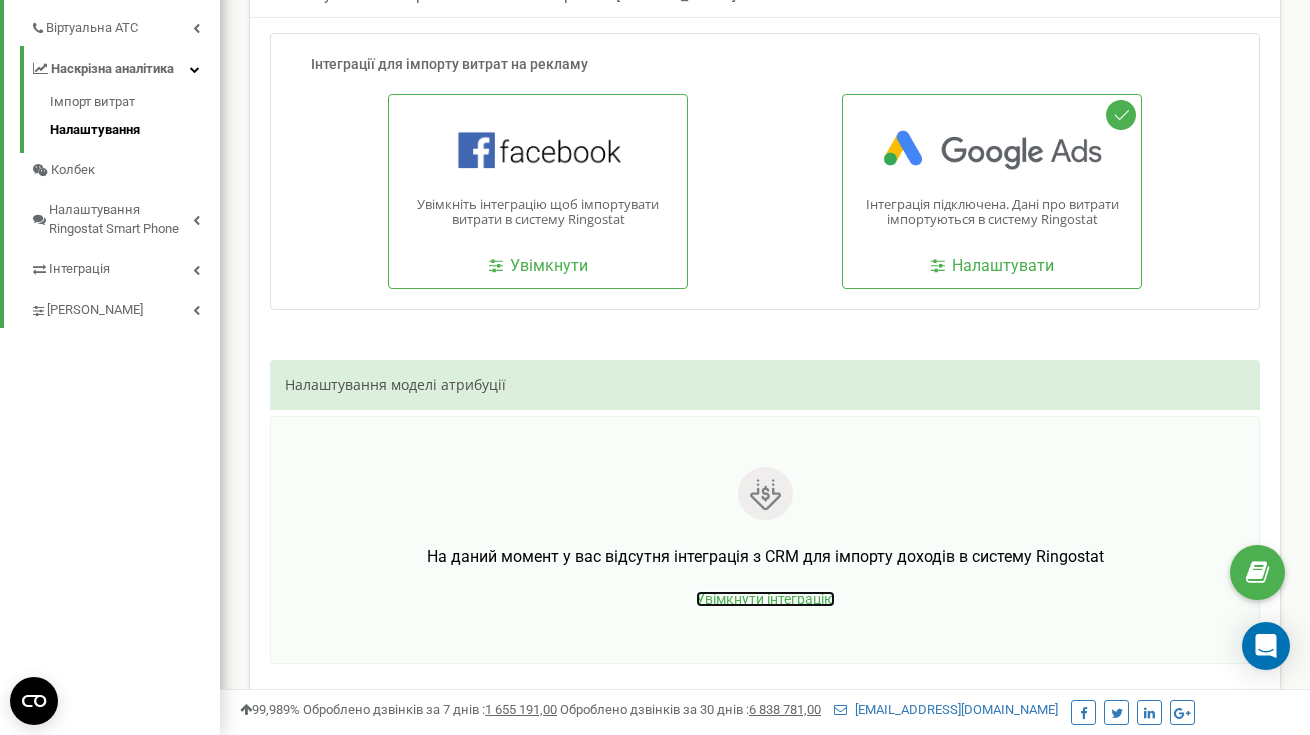 click on "Увімкнути інтеграцію" at bounding box center (765, 599) 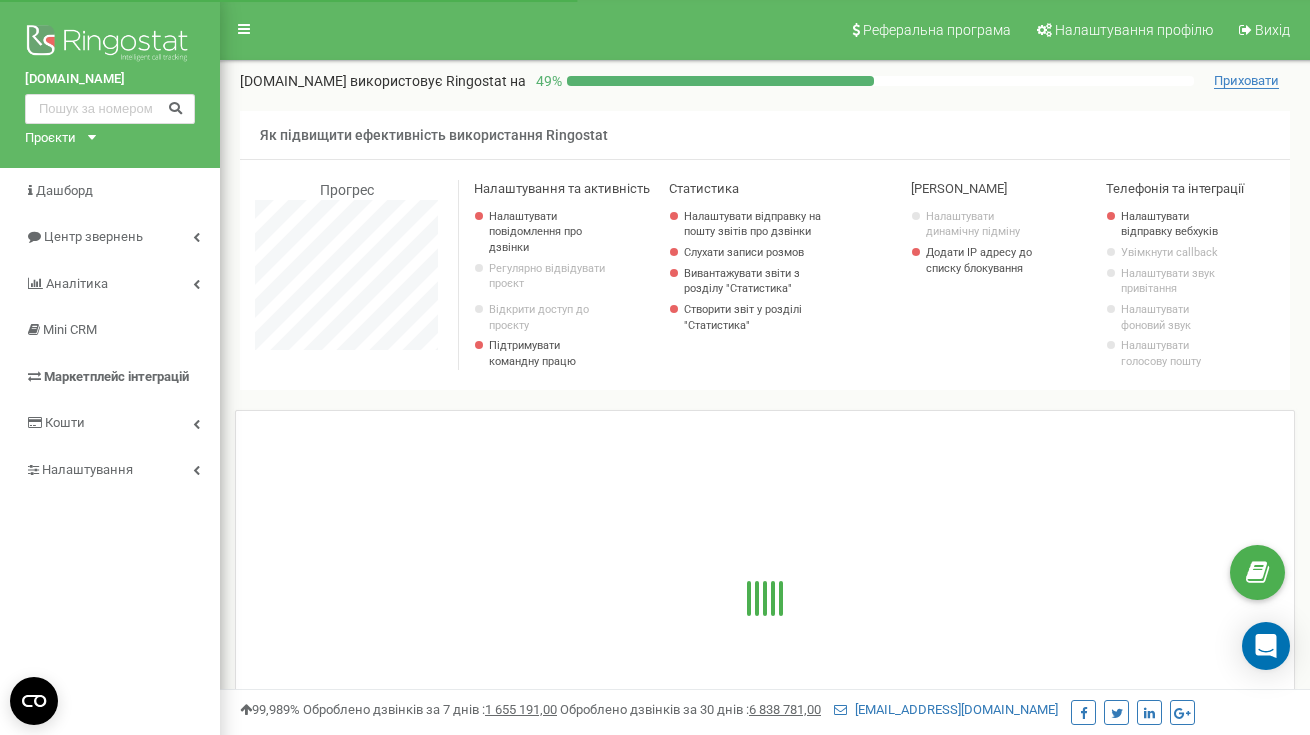 scroll, scrollTop: 0, scrollLeft: 0, axis: both 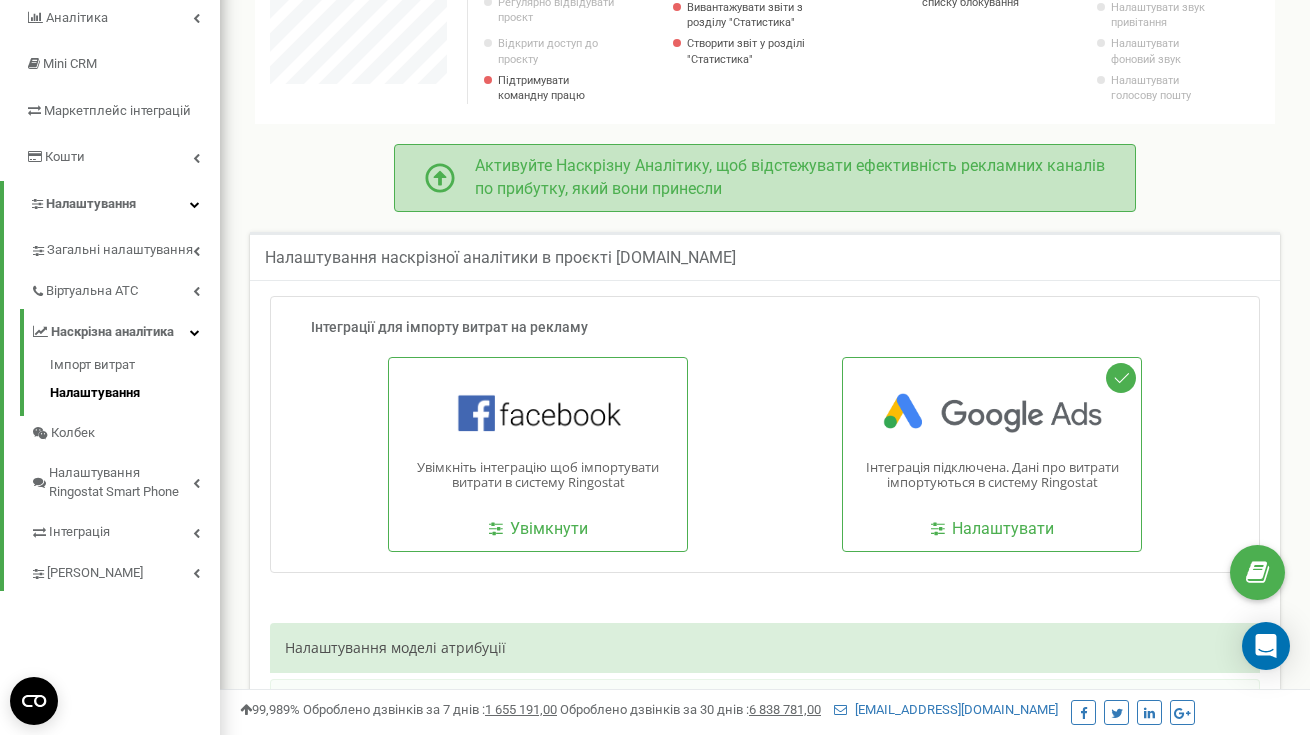 click on "Активуйте Наскрізну Аналітику, щоб відстежувати ефективність рекламних каналів по прибутку, який вони принесли" at bounding box center (780, 178) 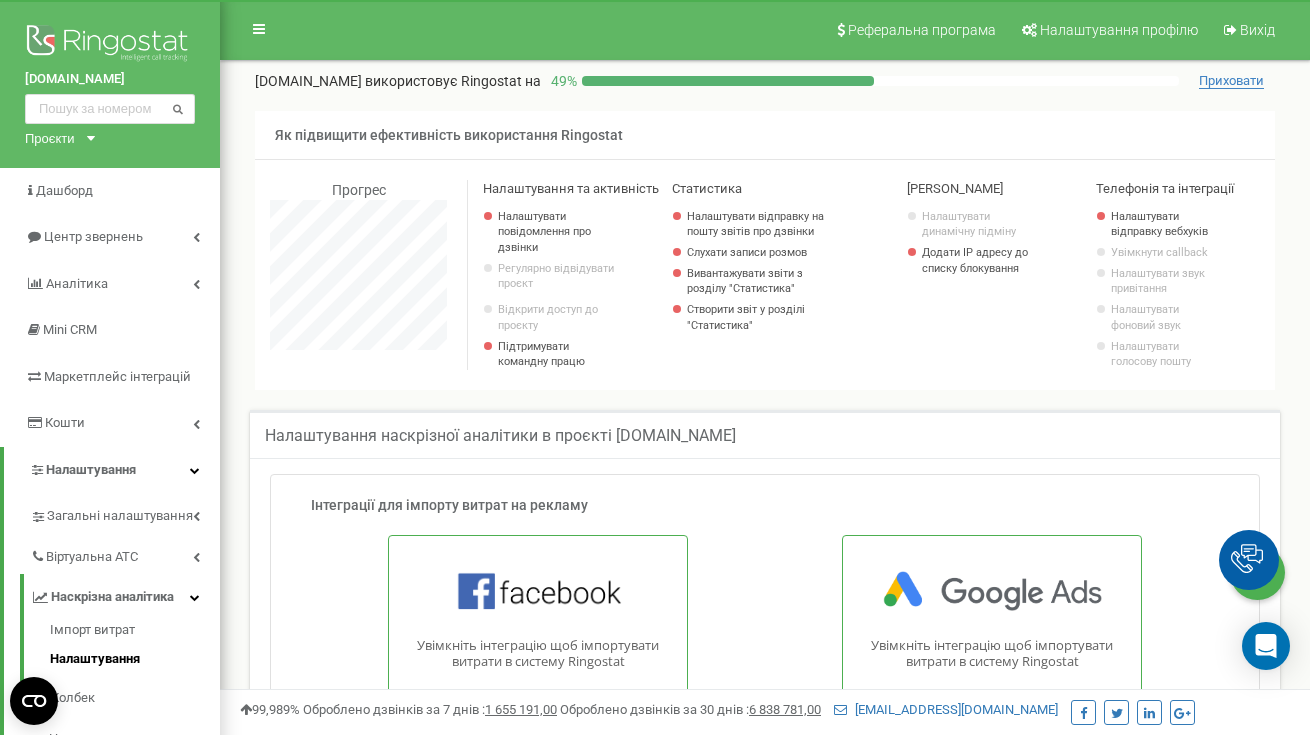 scroll, scrollTop: 0, scrollLeft: 0, axis: both 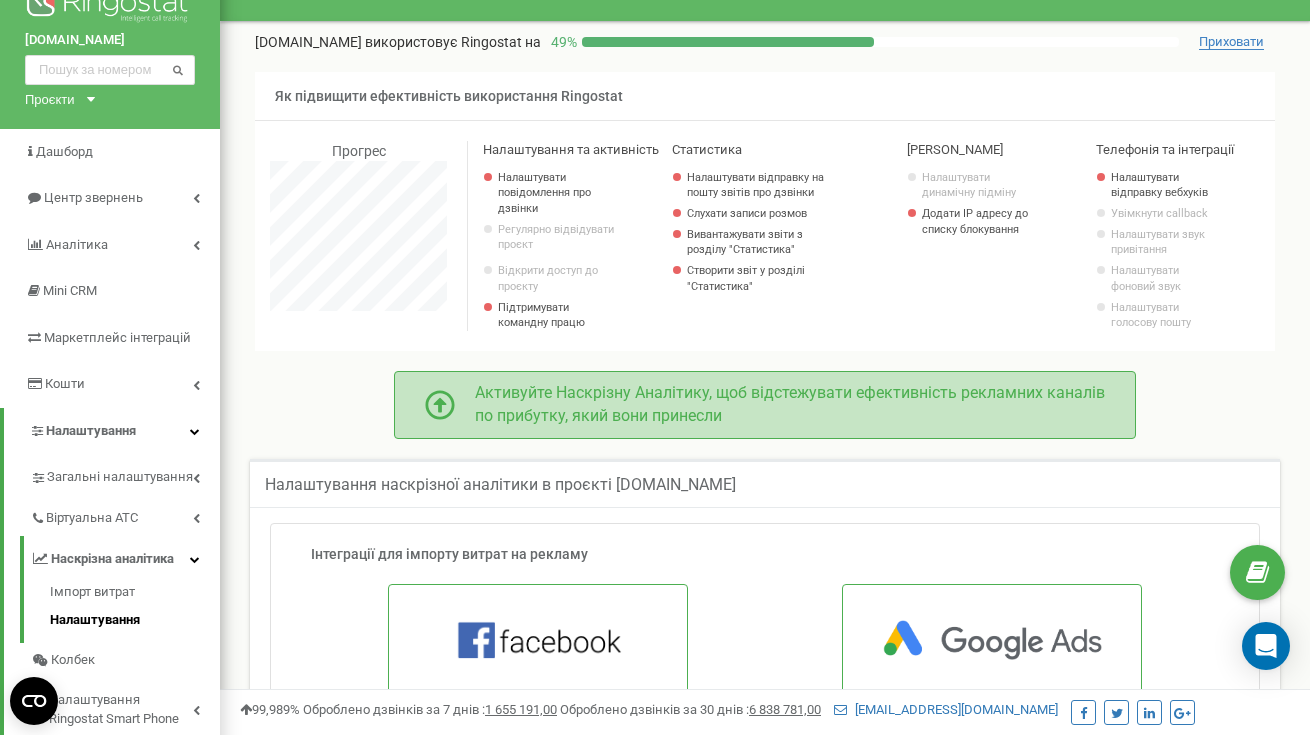 click on "Активуйте Наскрізну Аналітику, щоб відстежувати ефективність рекламних каналів по прибутку, який вони принесли" at bounding box center [780, 405] 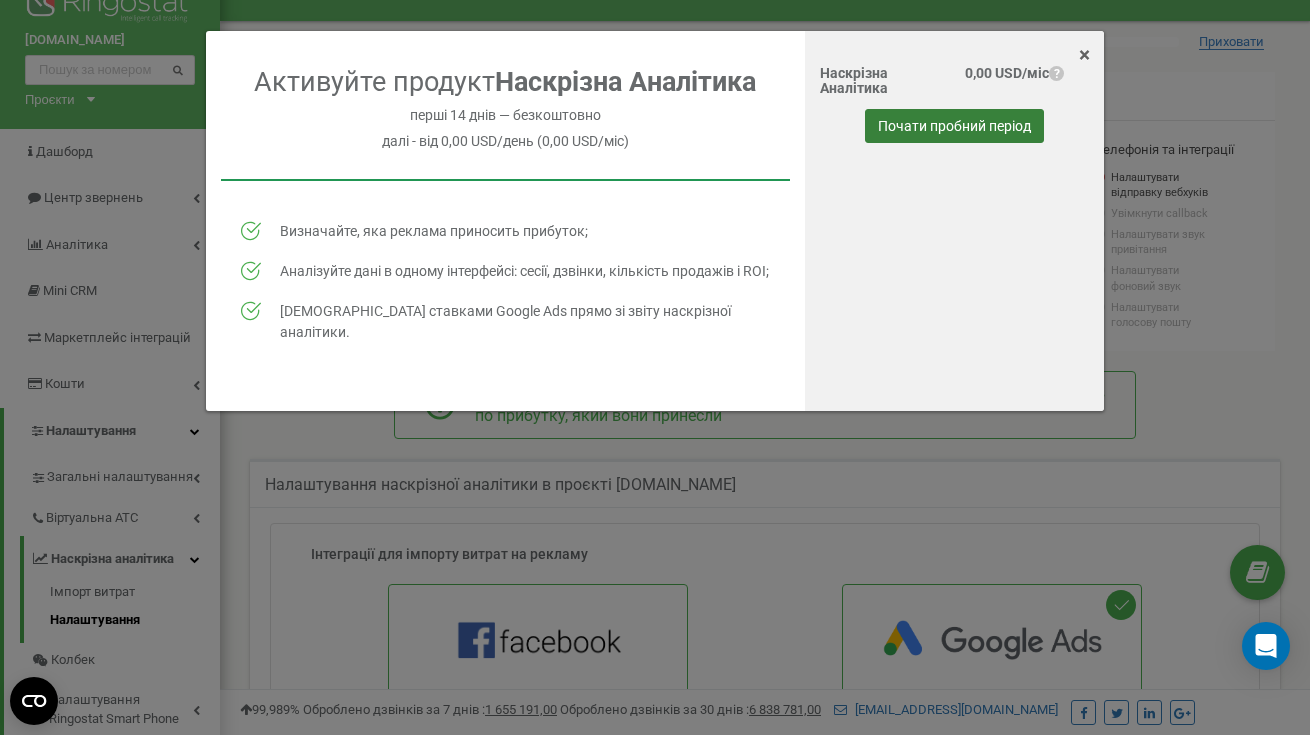 click on "Почати пробний період" at bounding box center (954, 126) 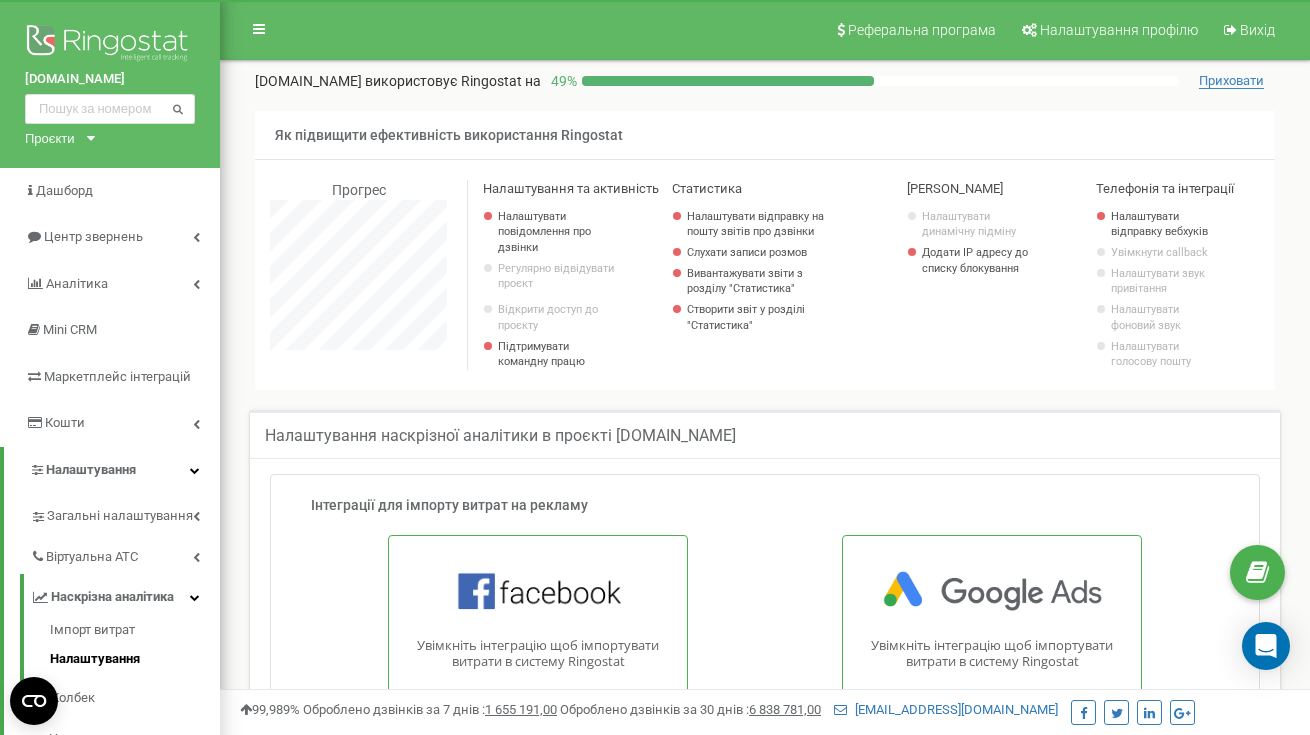 scroll, scrollTop: 39, scrollLeft: 0, axis: vertical 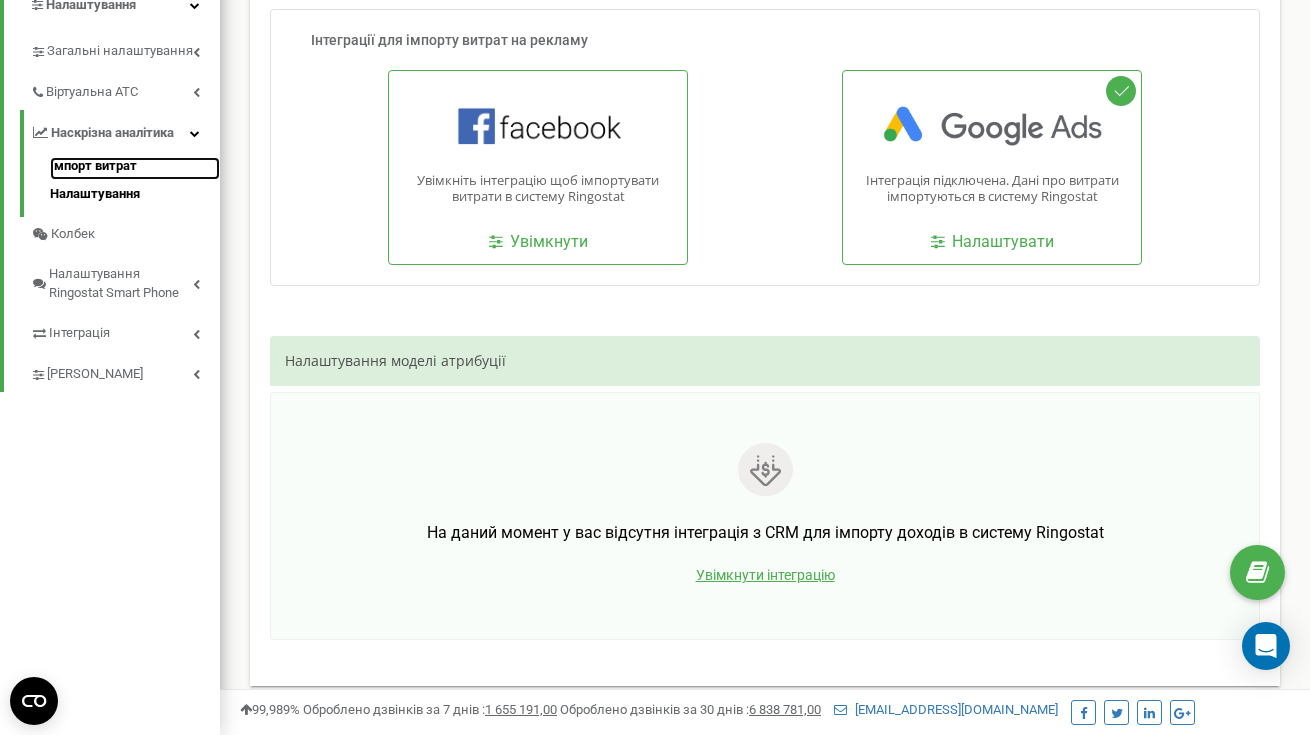 click on "Імпорт витрат" at bounding box center (135, 169) 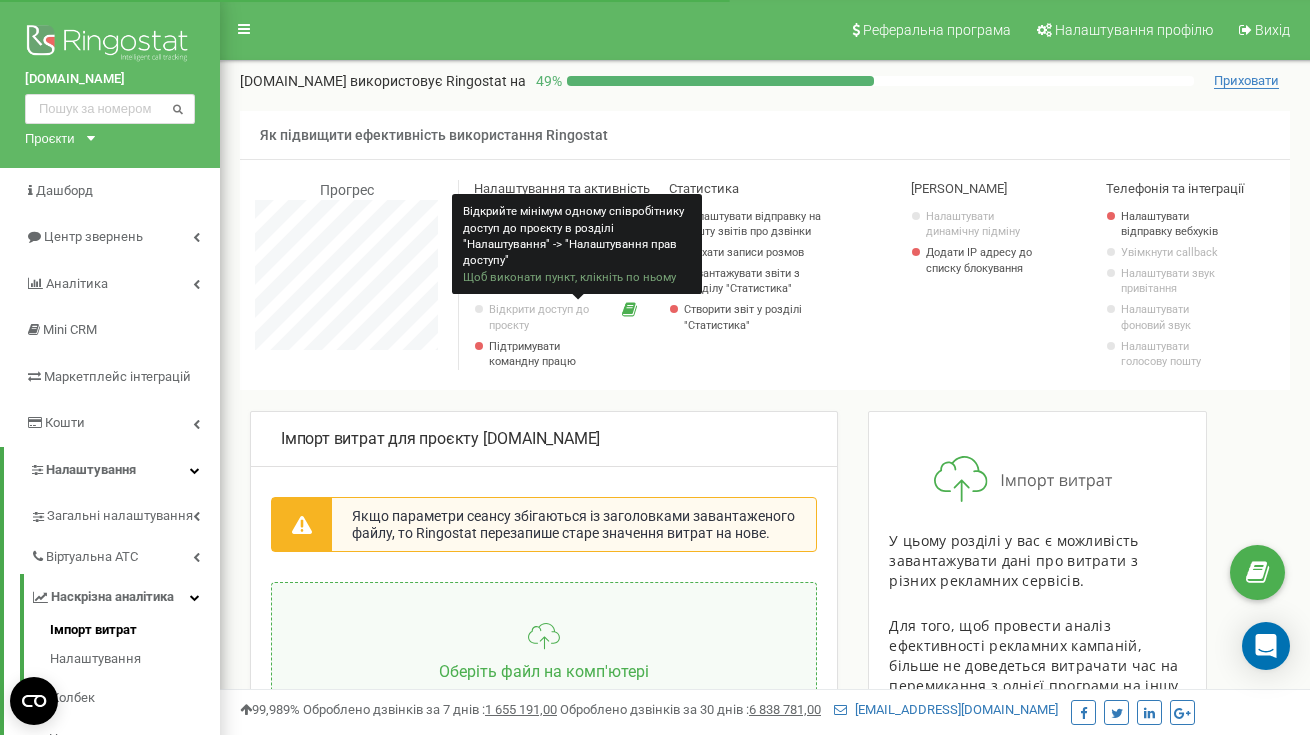 scroll, scrollTop: 0, scrollLeft: 0, axis: both 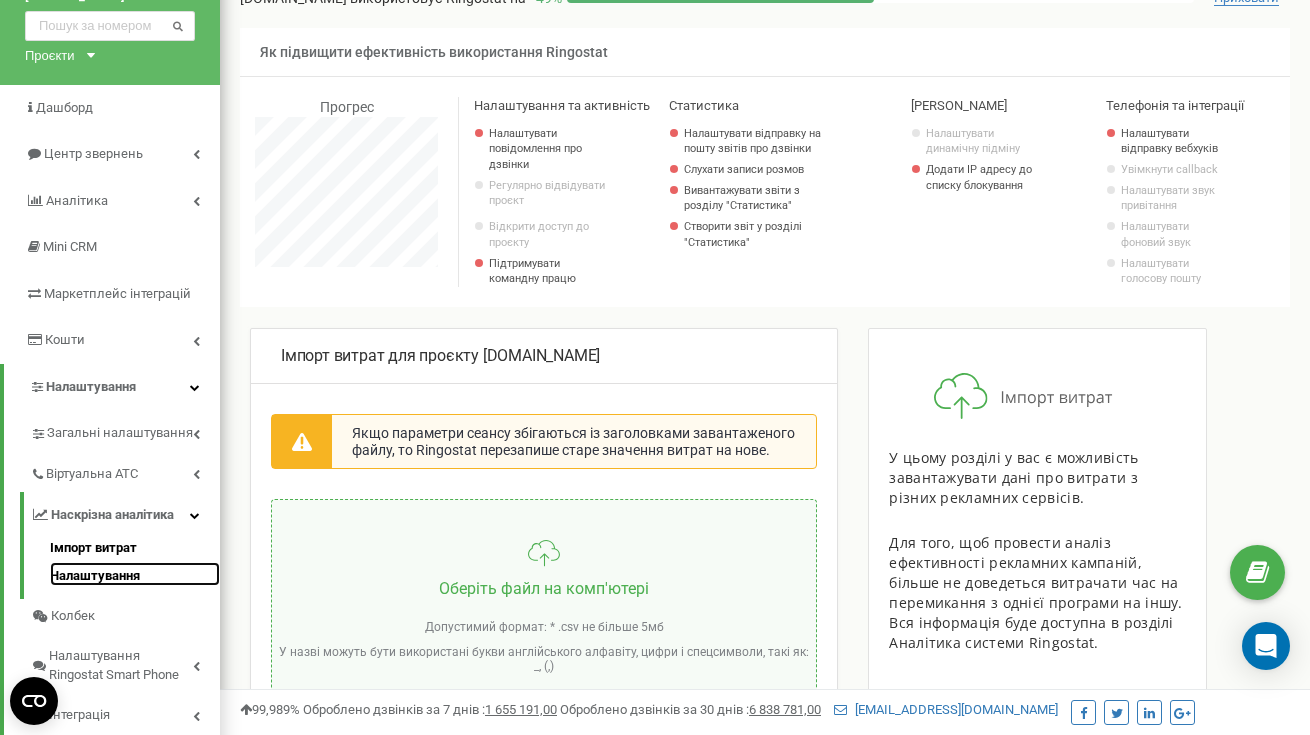click on "Налаштування" at bounding box center [135, 574] 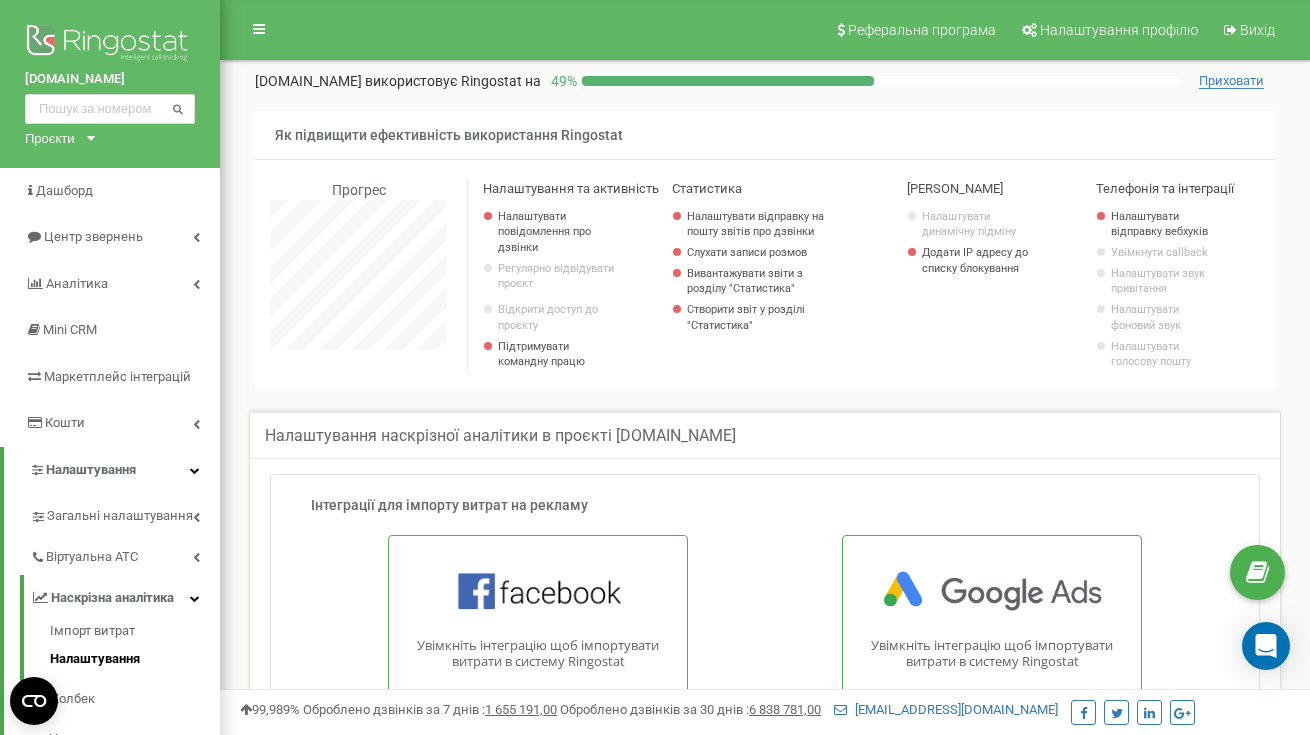 scroll, scrollTop: 135, scrollLeft: 0, axis: vertical 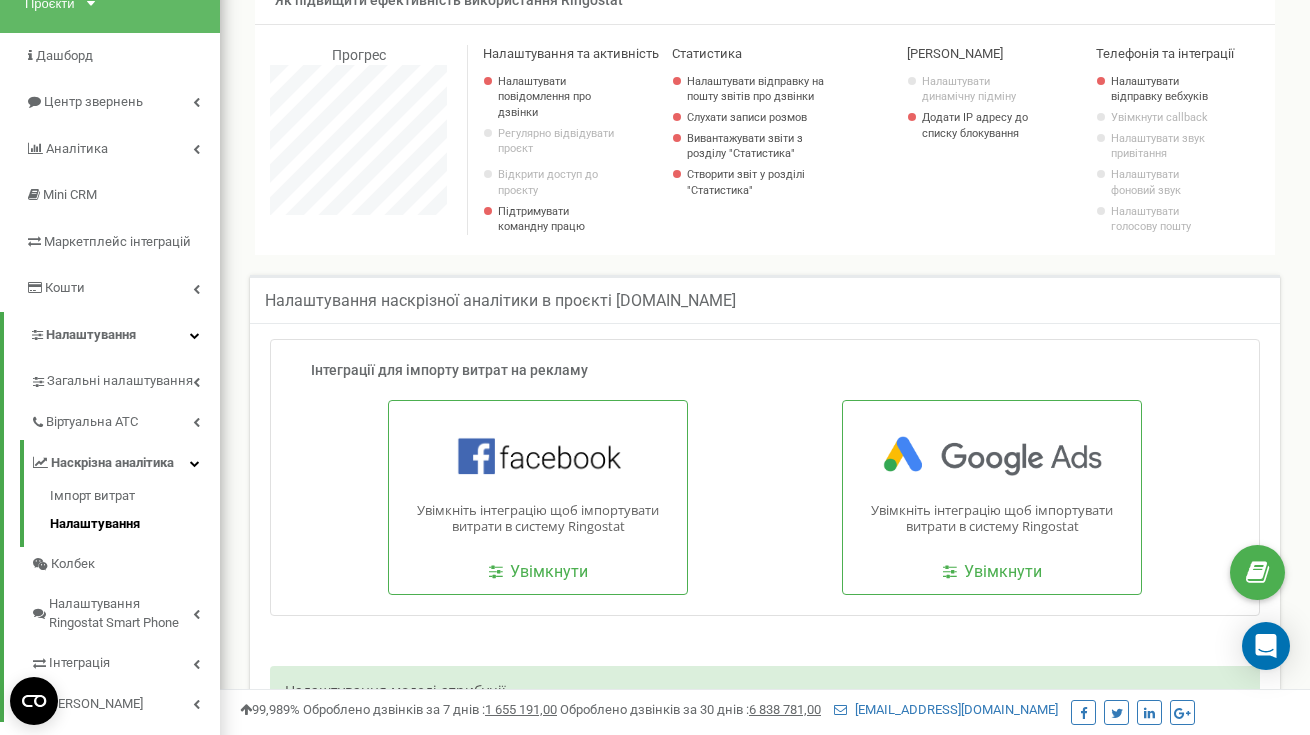 click on "Налаштування наскрізної аналітики в проєкті  [DOMAIN_NAME]" at bounding box center (765, 299) 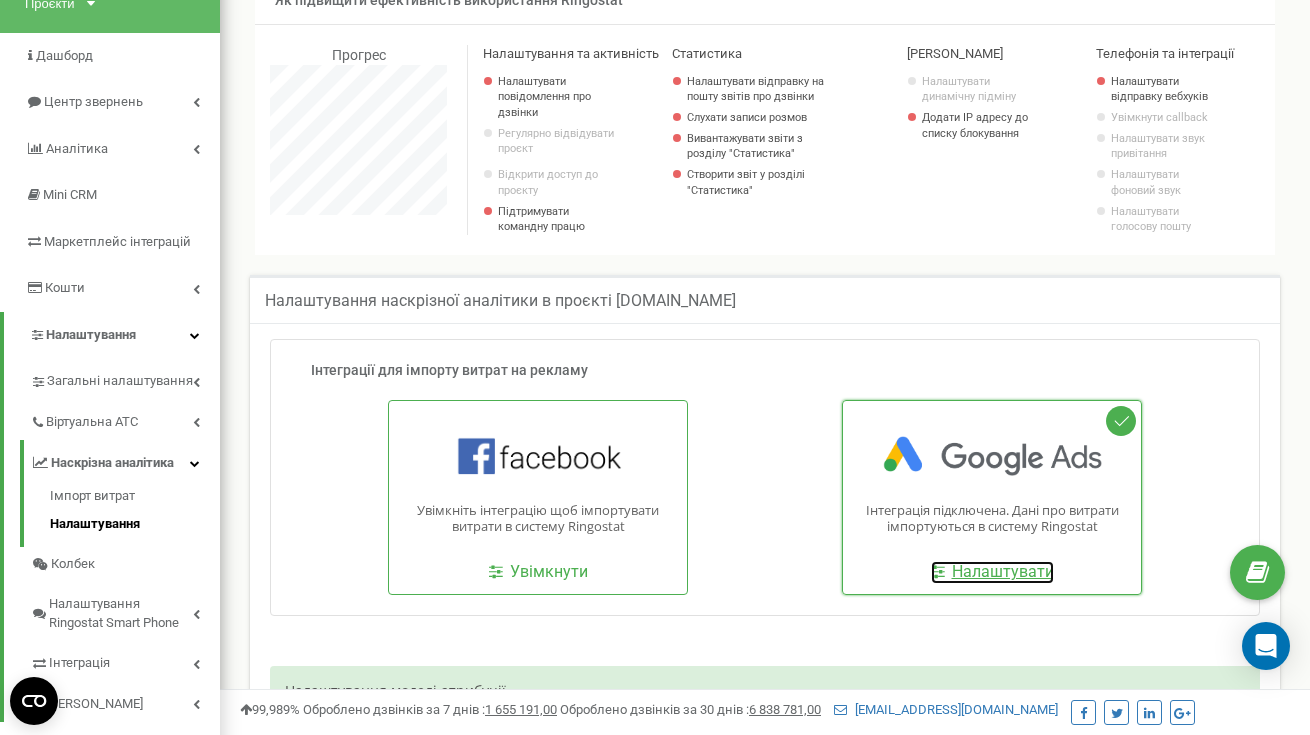 click on "Налаштувати" at bounding box center (1003, 571) 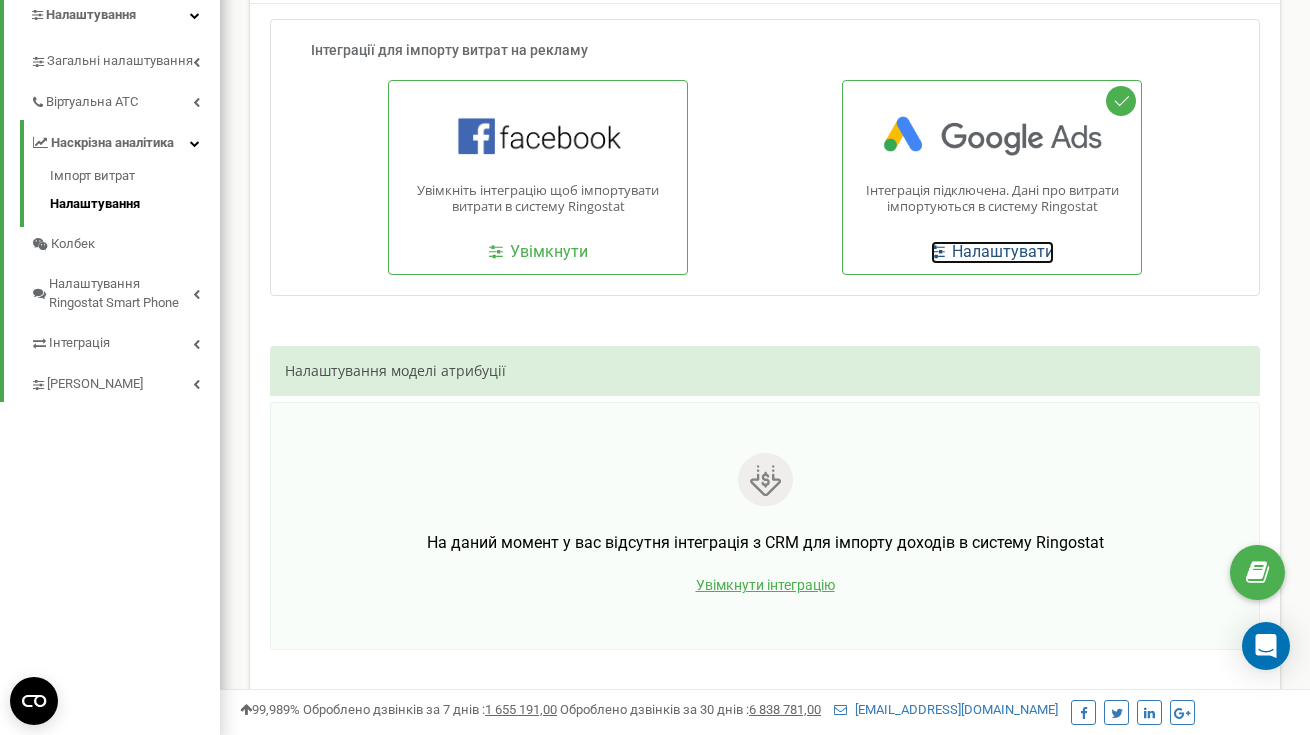 scroll, scrollTop: 465, scrollLeft: 0, axis: vertical 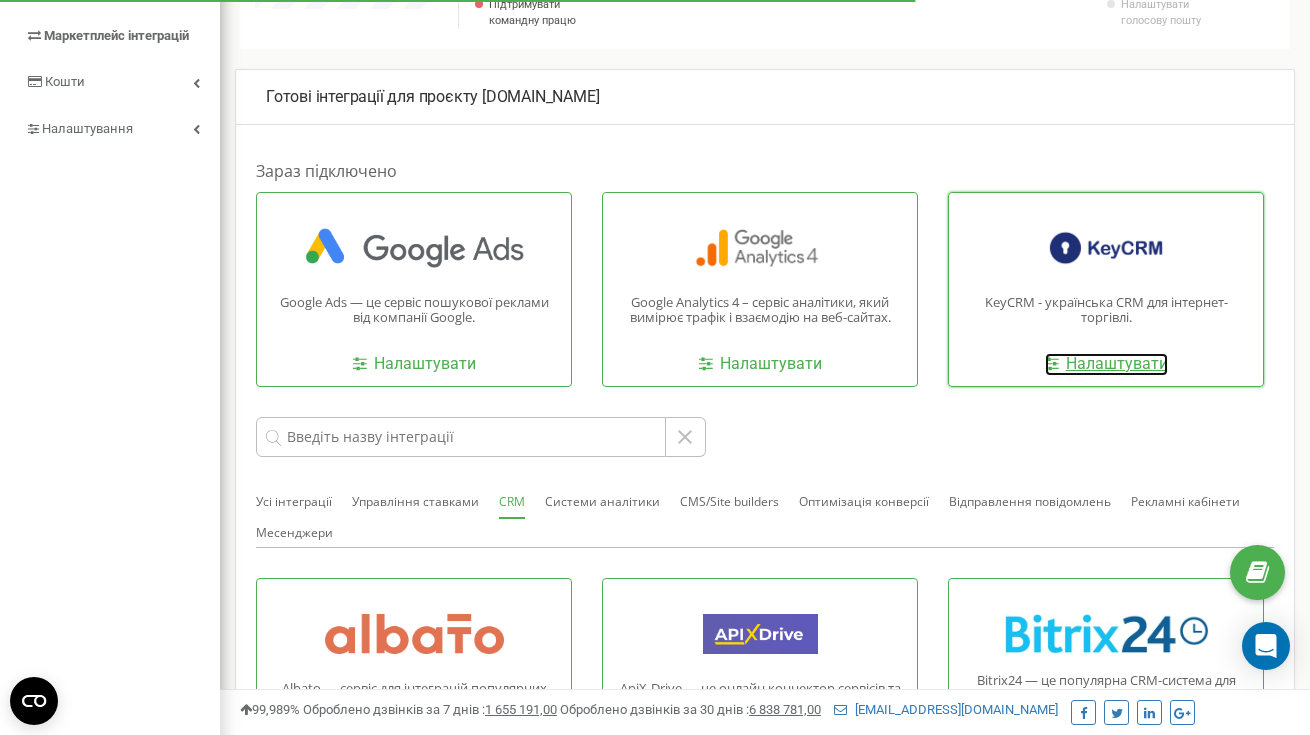 click on "Налаштувати" at bounding box center (1106, 364) 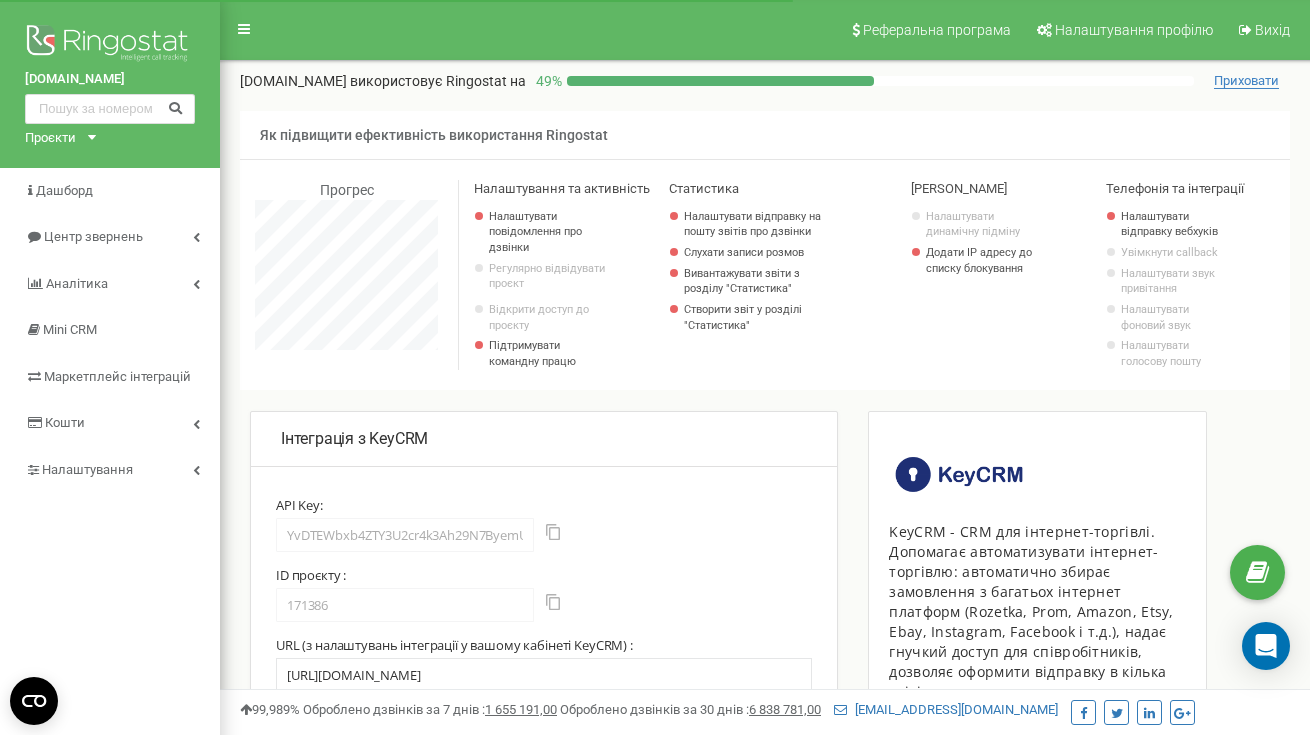 scroll, scrollTop: 0, scrollLeft: 0, axis: both 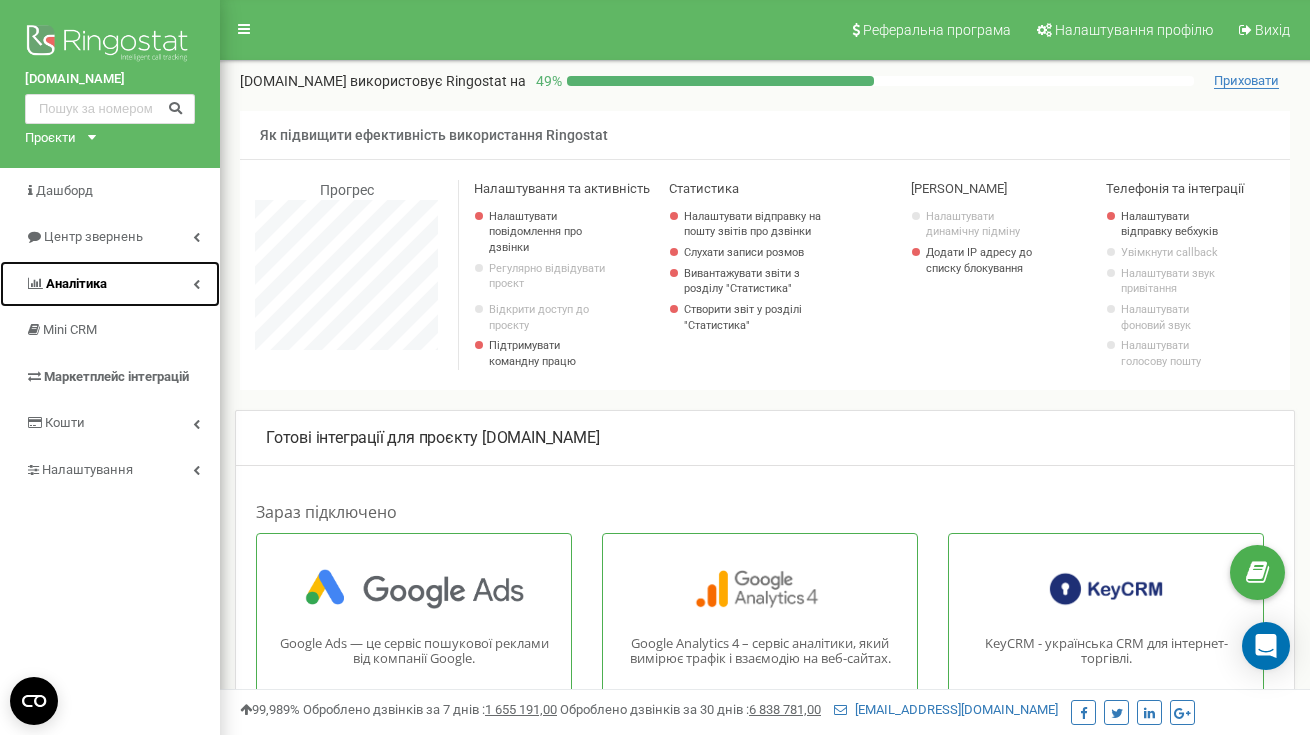 click on "Аналiтика" at bounding box center [110, 284] 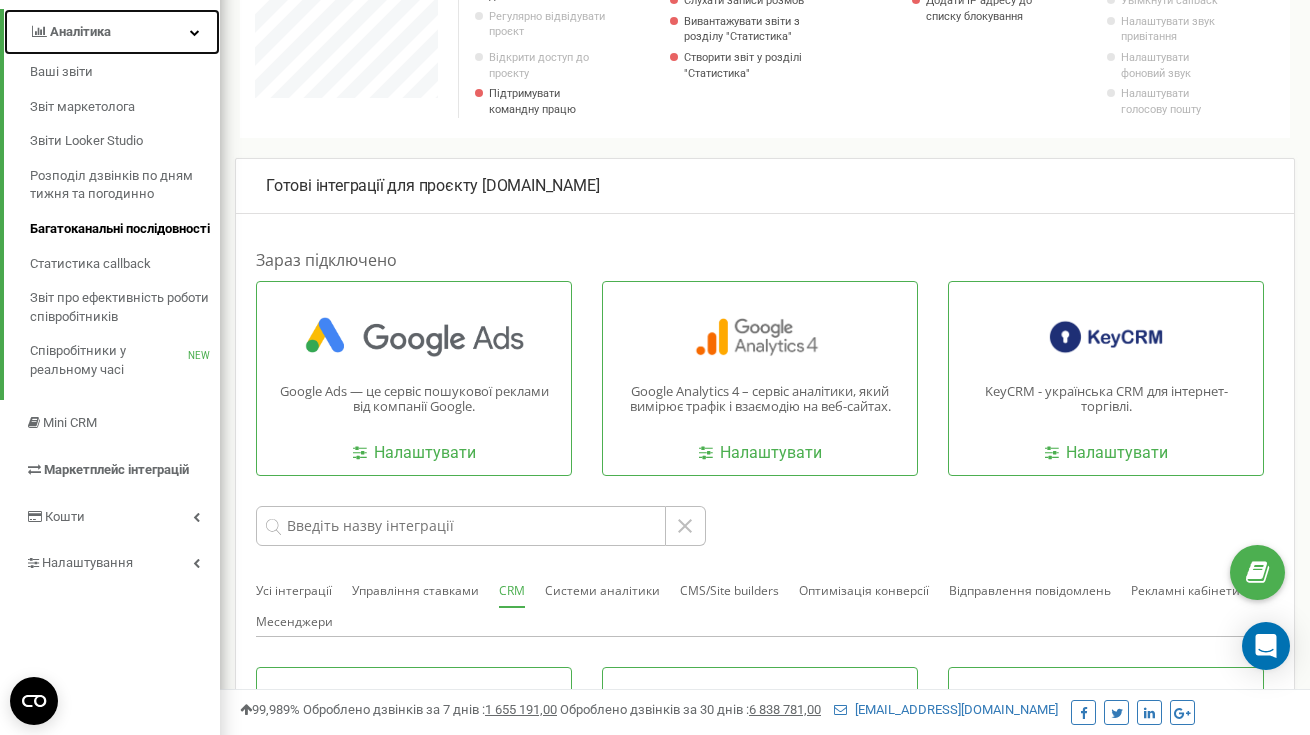 scroll, scrollTop: 255, scrollLeft: 0, axis: vertical 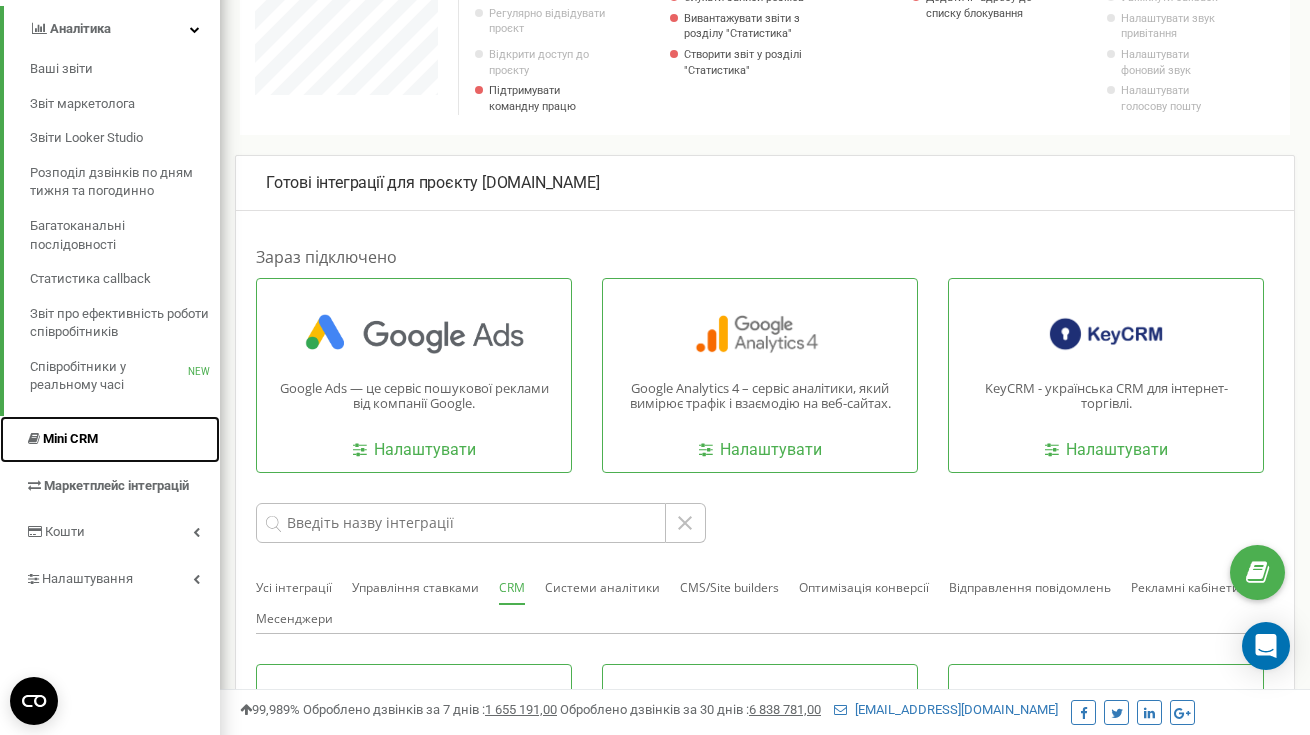 click on "Mini CRM" at bounding box center (110, 439) 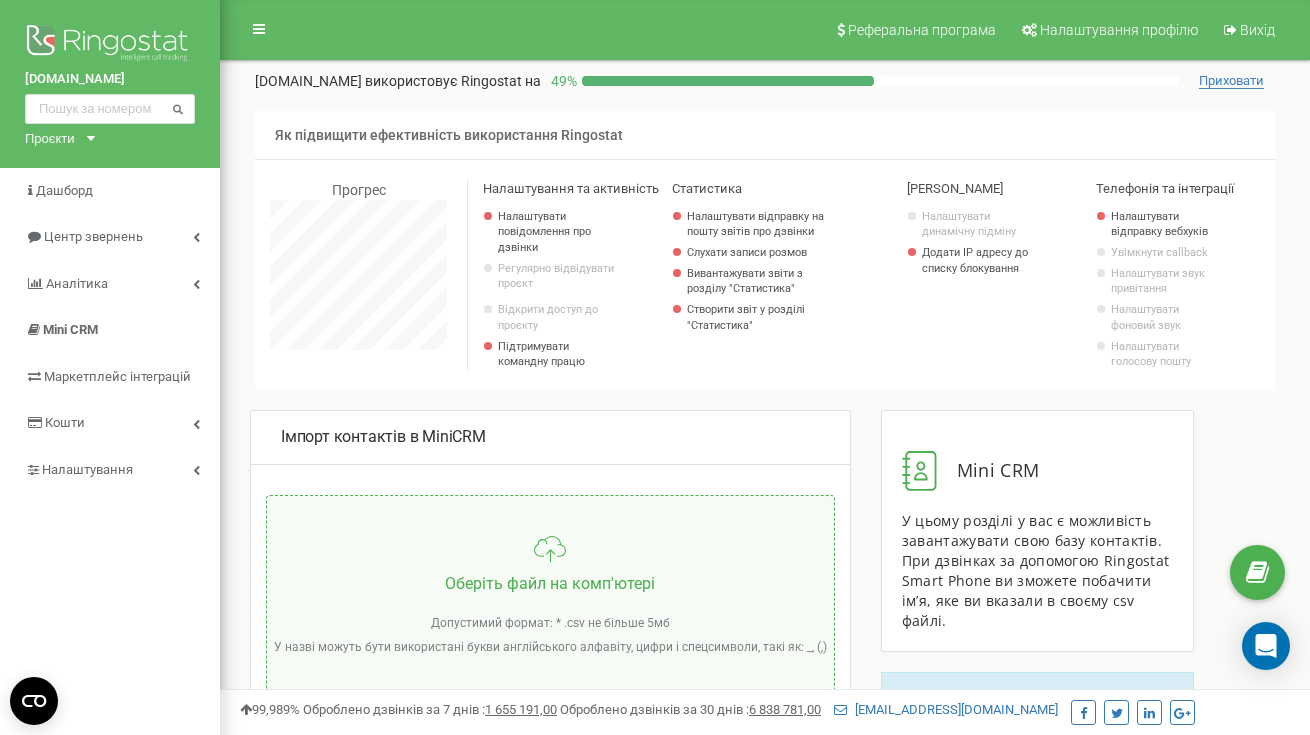 scroll, scrollTop: 0, scrollLeft: 0, axis: both 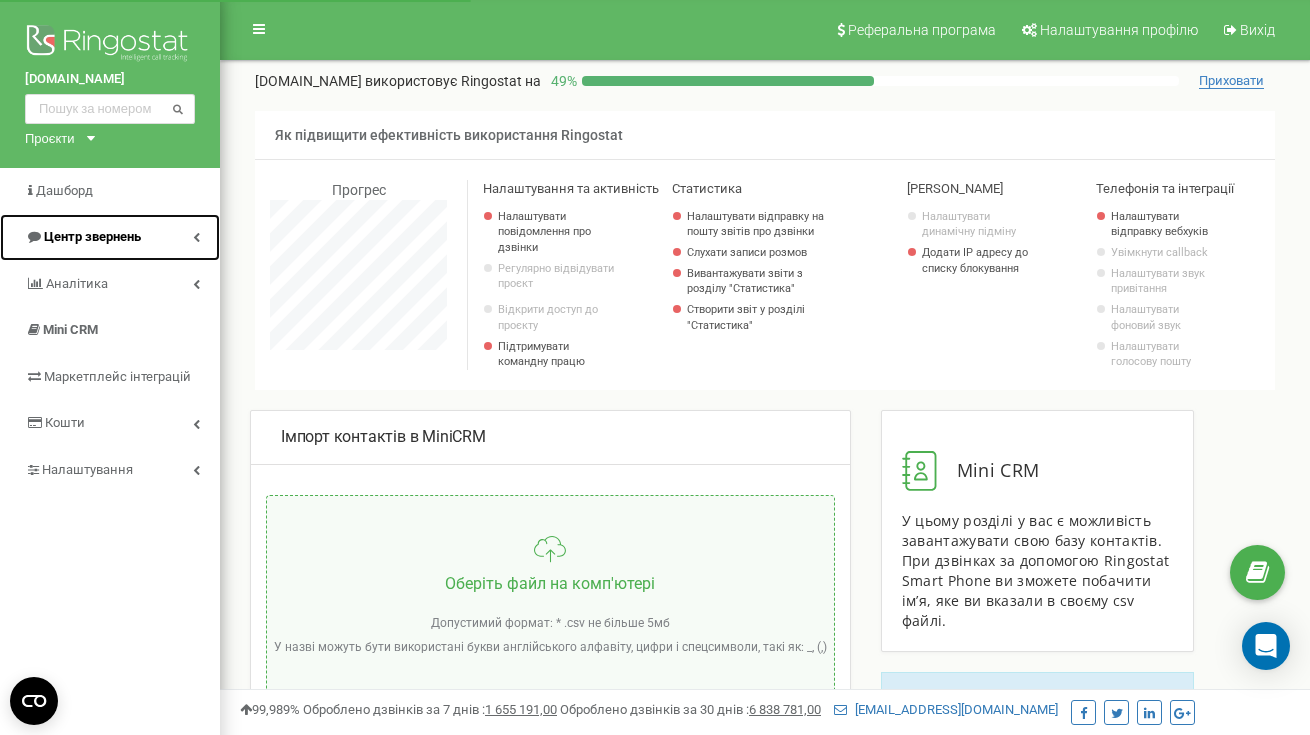 click on "Центр звернень" at bounding box center [110, 237] 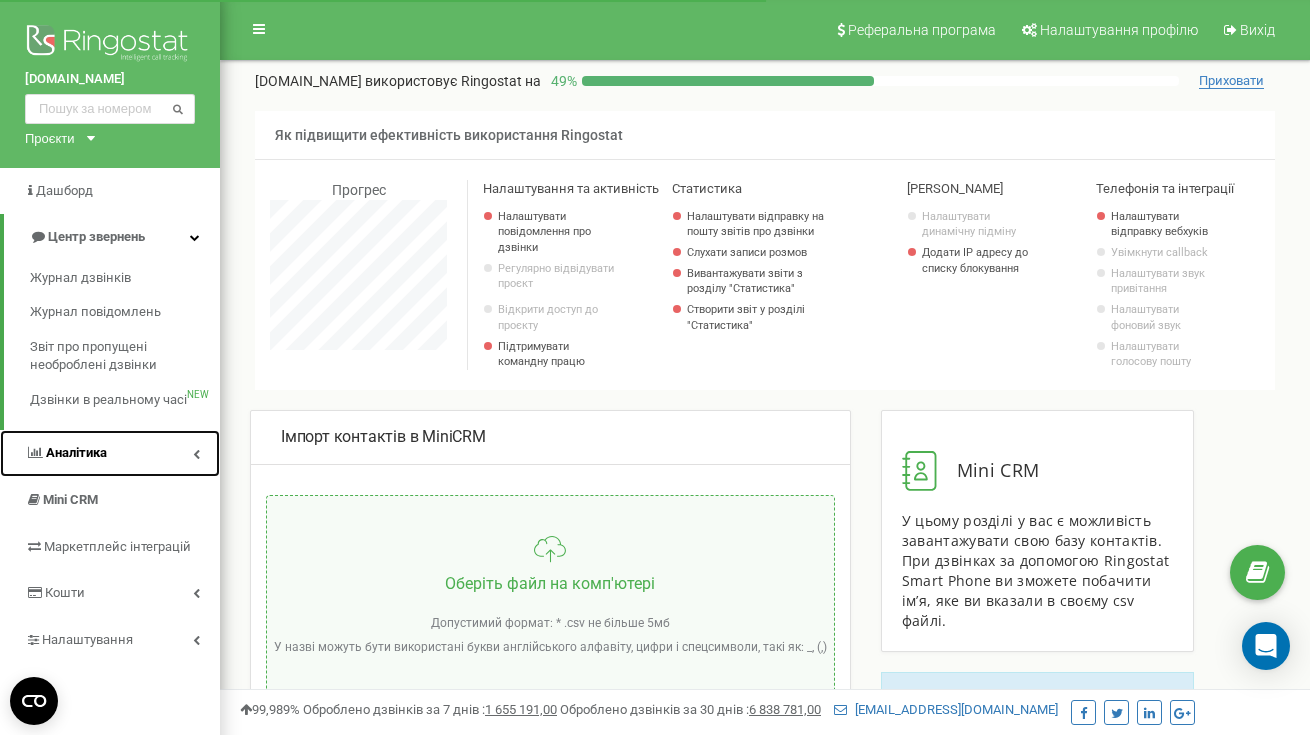 click on "Аналiтика" at bounding box center [110, 453] 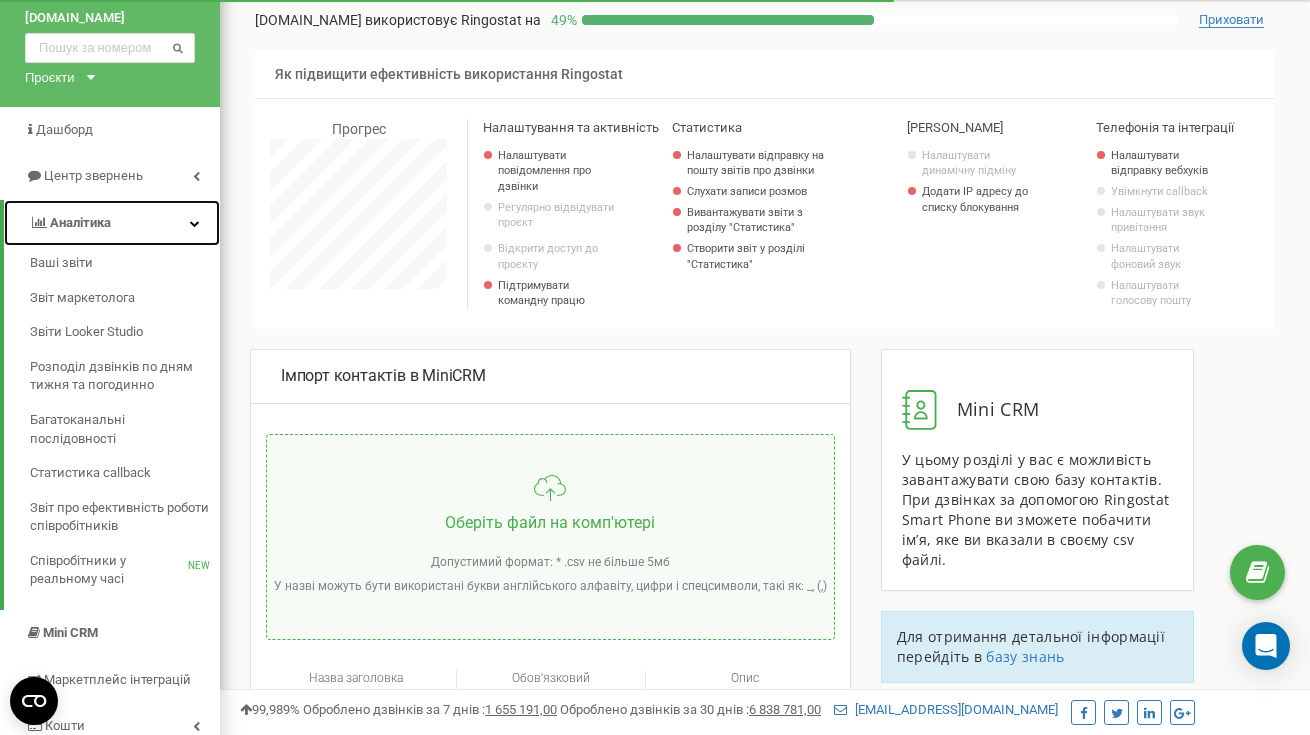 scroll, scrollTop: 65, scrollLeft: 0, axis: vertical 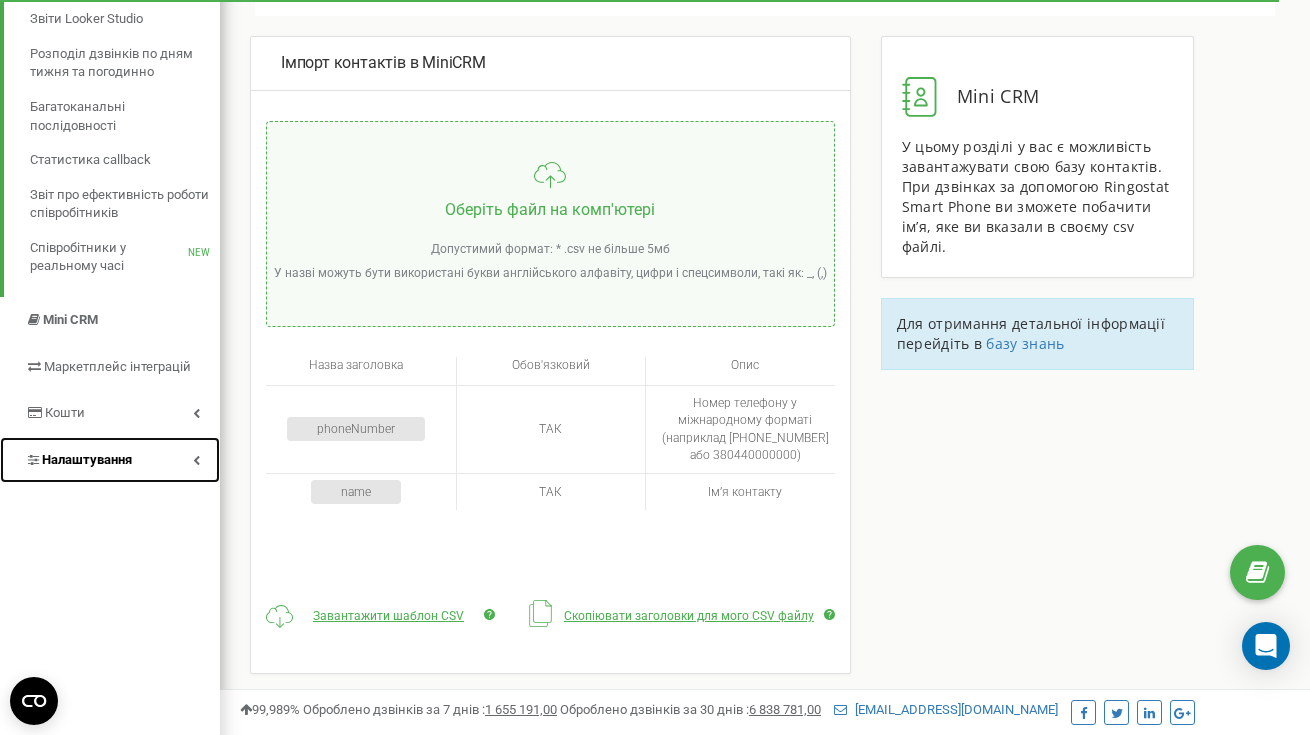 click on "Налаштування" at bounding box center (87, 459) 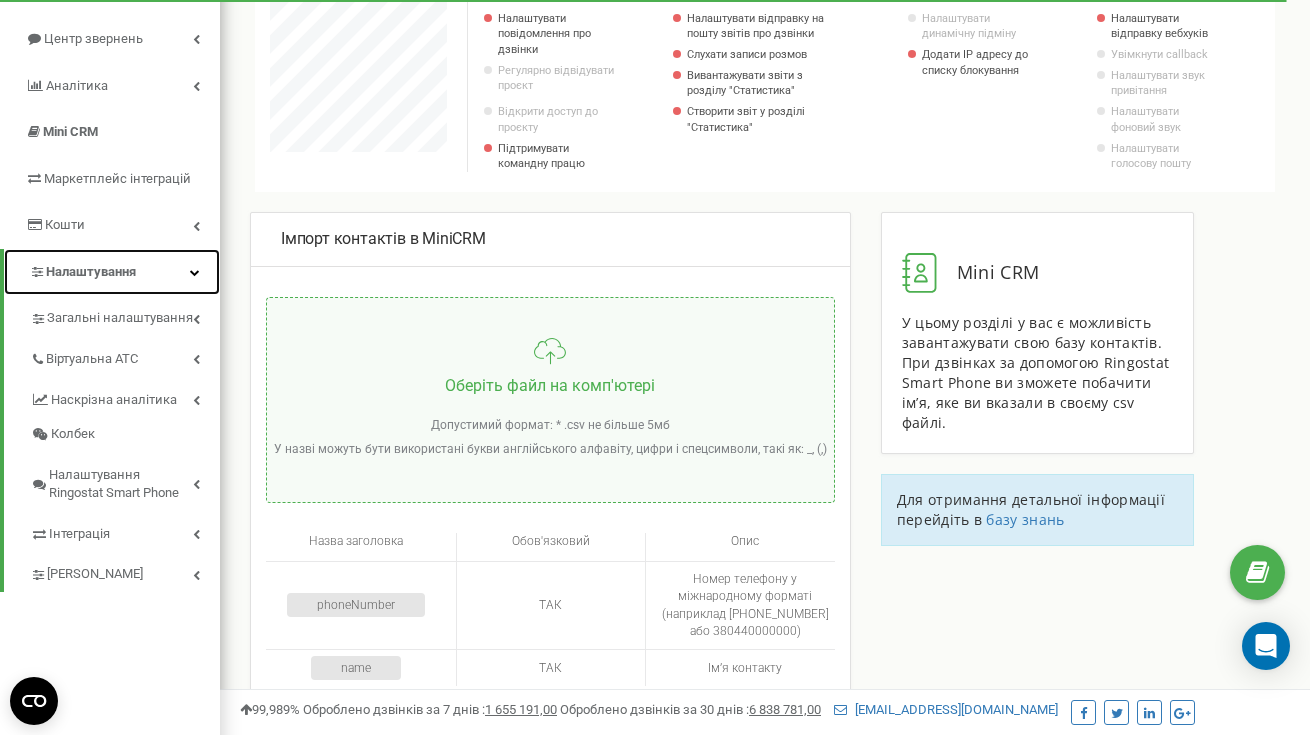 scroll, scrollTop: 207, scrollLeft: 0, axis: vertical 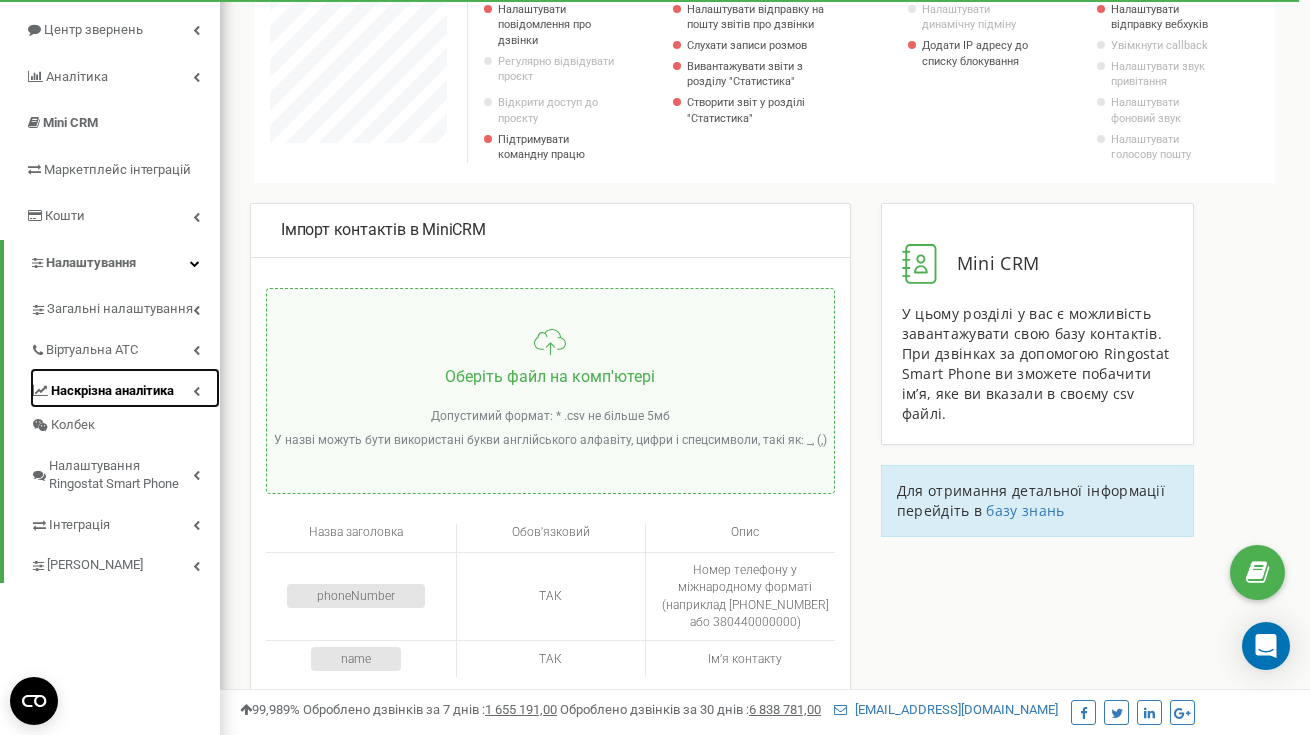 click on "Наскрізна аналітика" at bounding box center [125, 388] 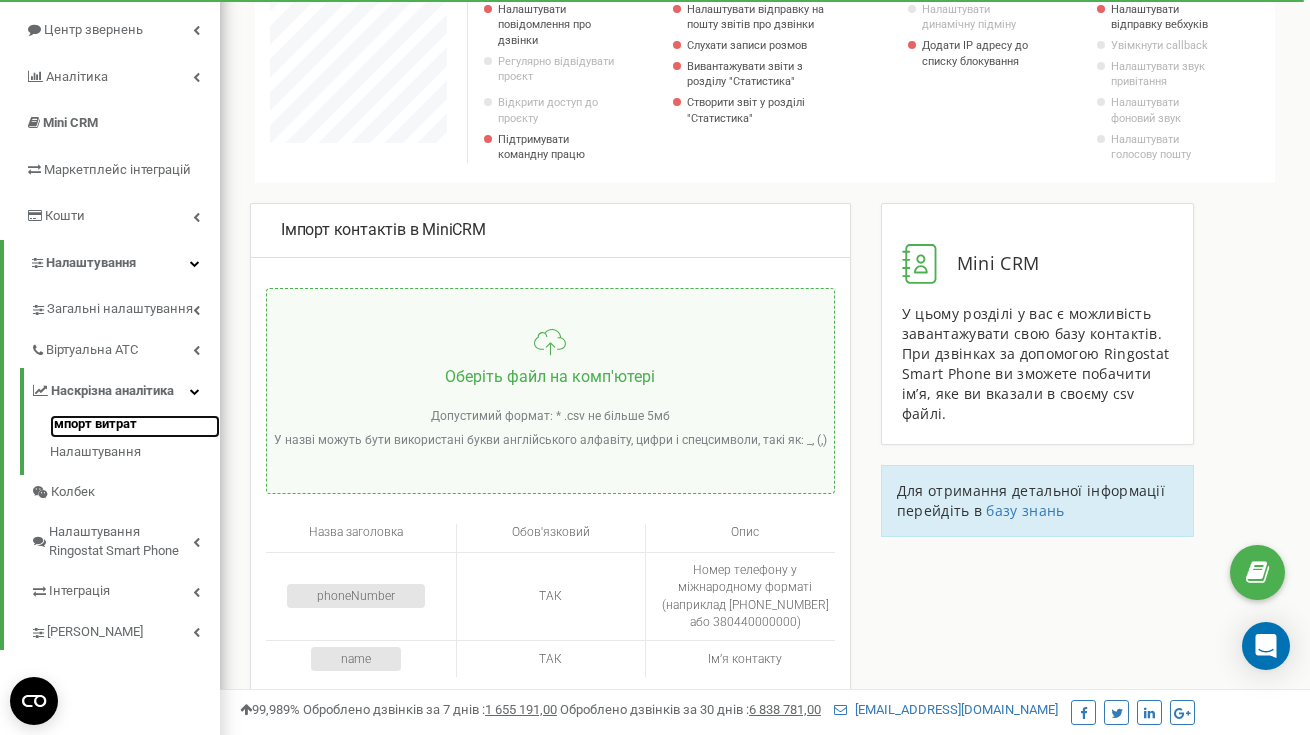 click on "Імпорт витрат" at bounding box center [135, 427] 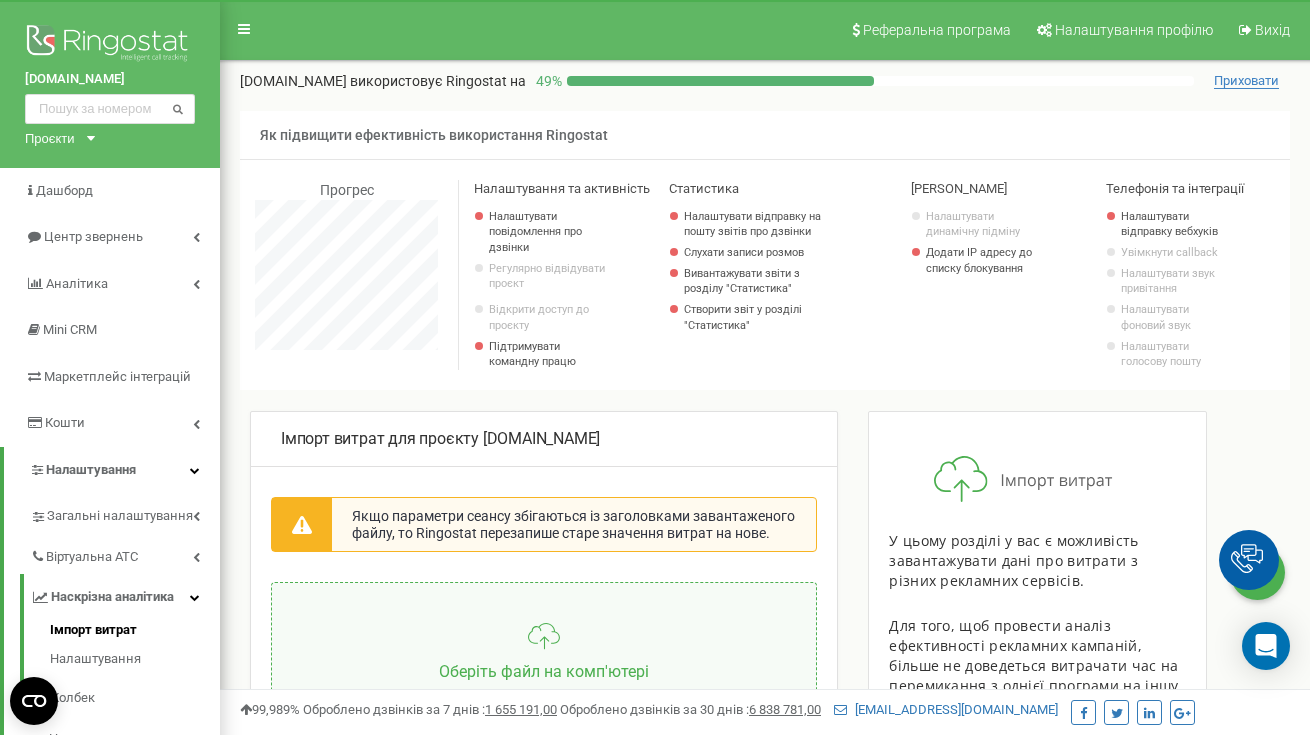 scroll, scrollTop: 0, scrollLeft: 0, axis: both 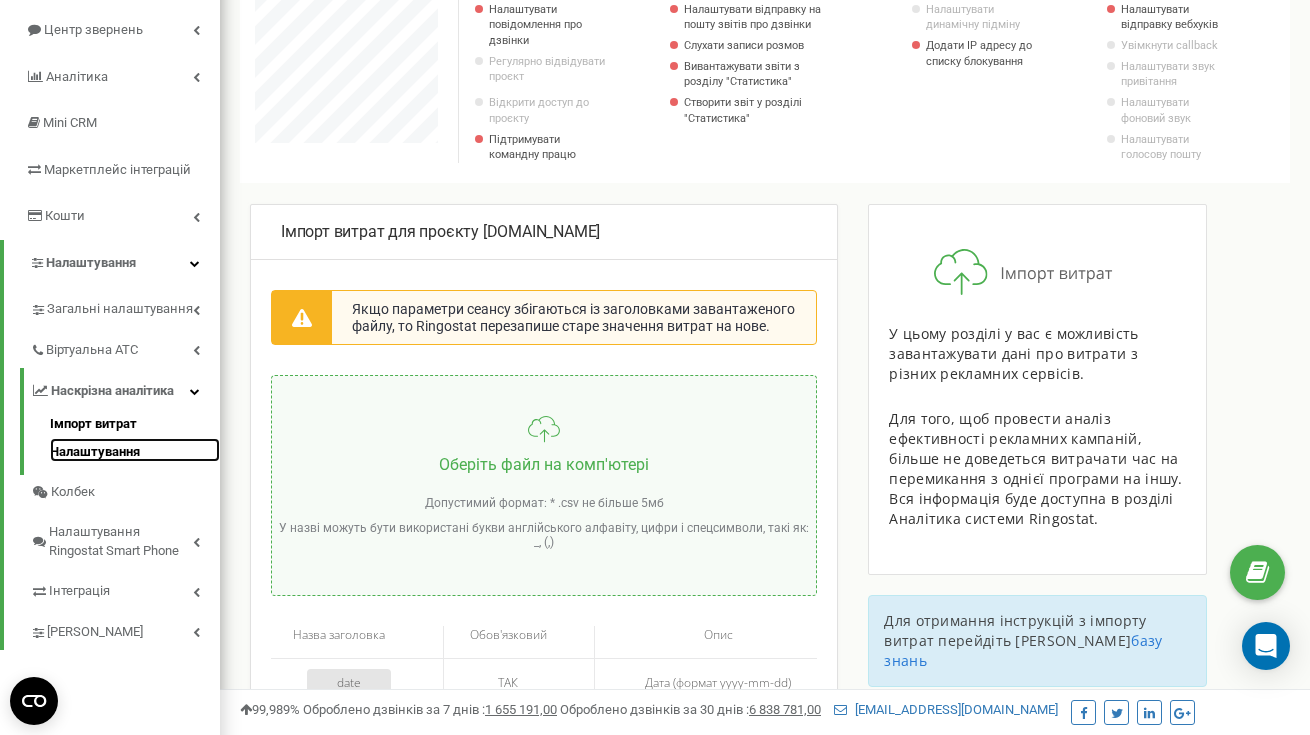 click on "Налаштування" at bounding box center [135, 450] 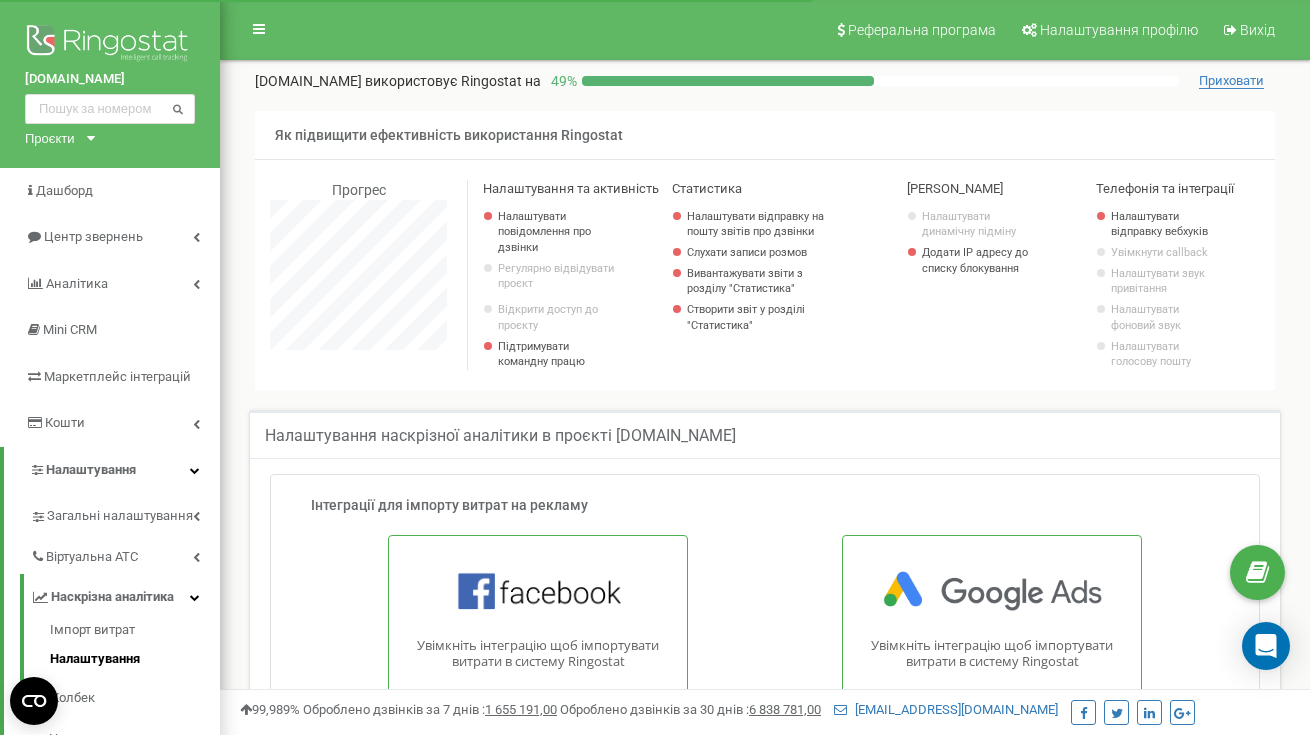 scroll, scrollTop: 0, scrollLeft: 0, axis: both 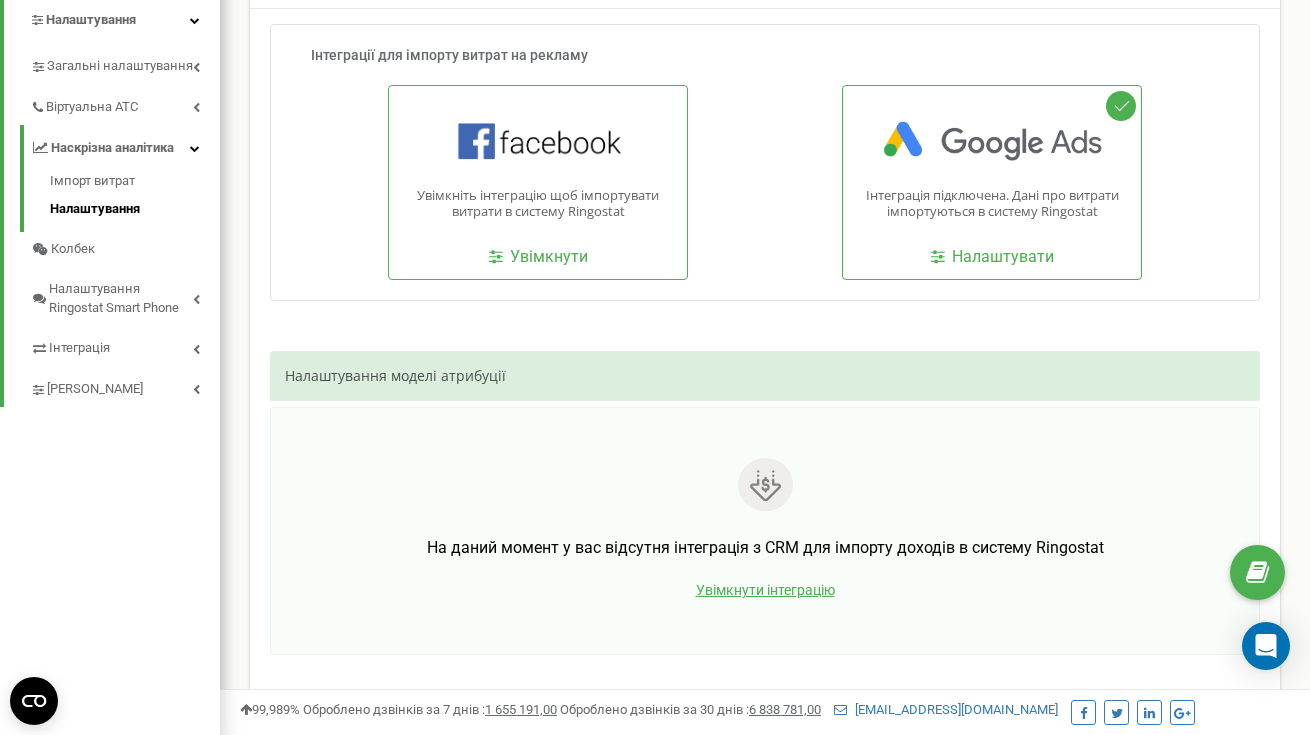 click on "На даний момент у вас відсутня інтеграція з CRM для імпорту доходів в систему Ringostat Увімкнути інтеграцію" at bounding box center [765, 531] 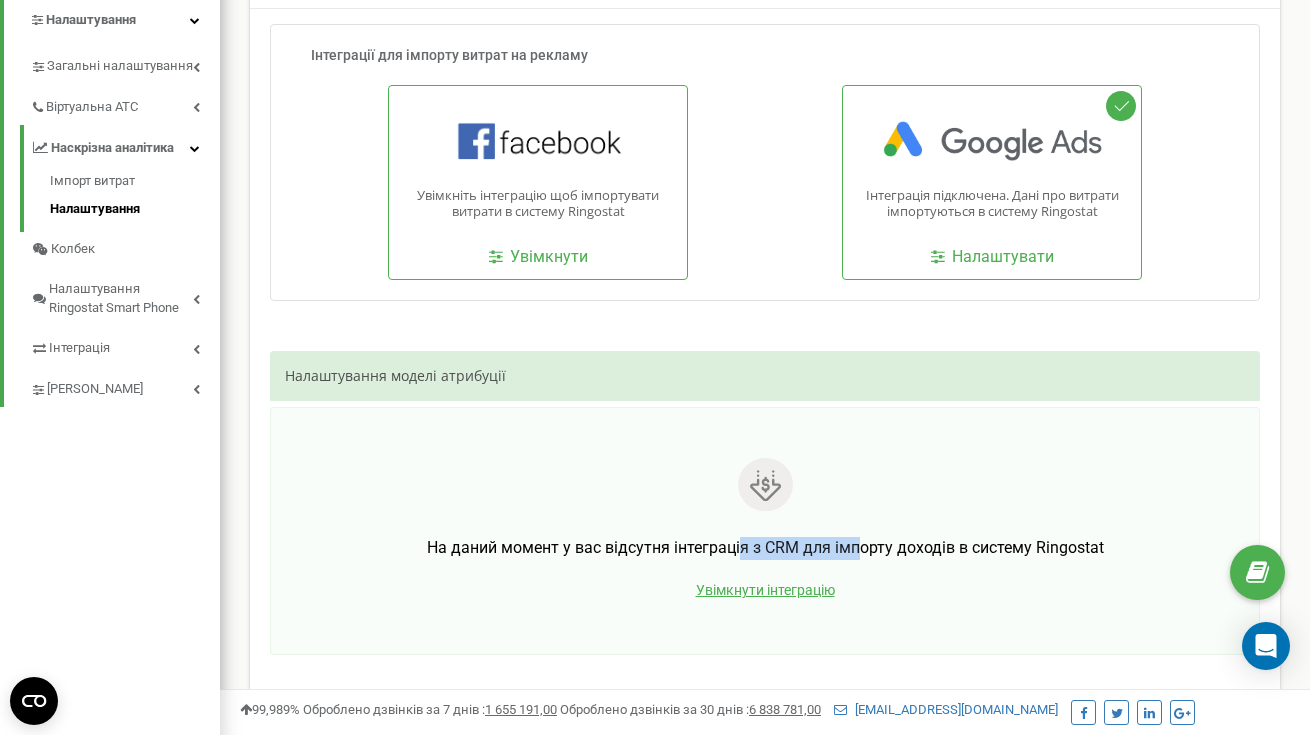 drag, startPoint x: 741, startPoint y: 554, endPoint x: 855, endPoint y: 554, distance: 114 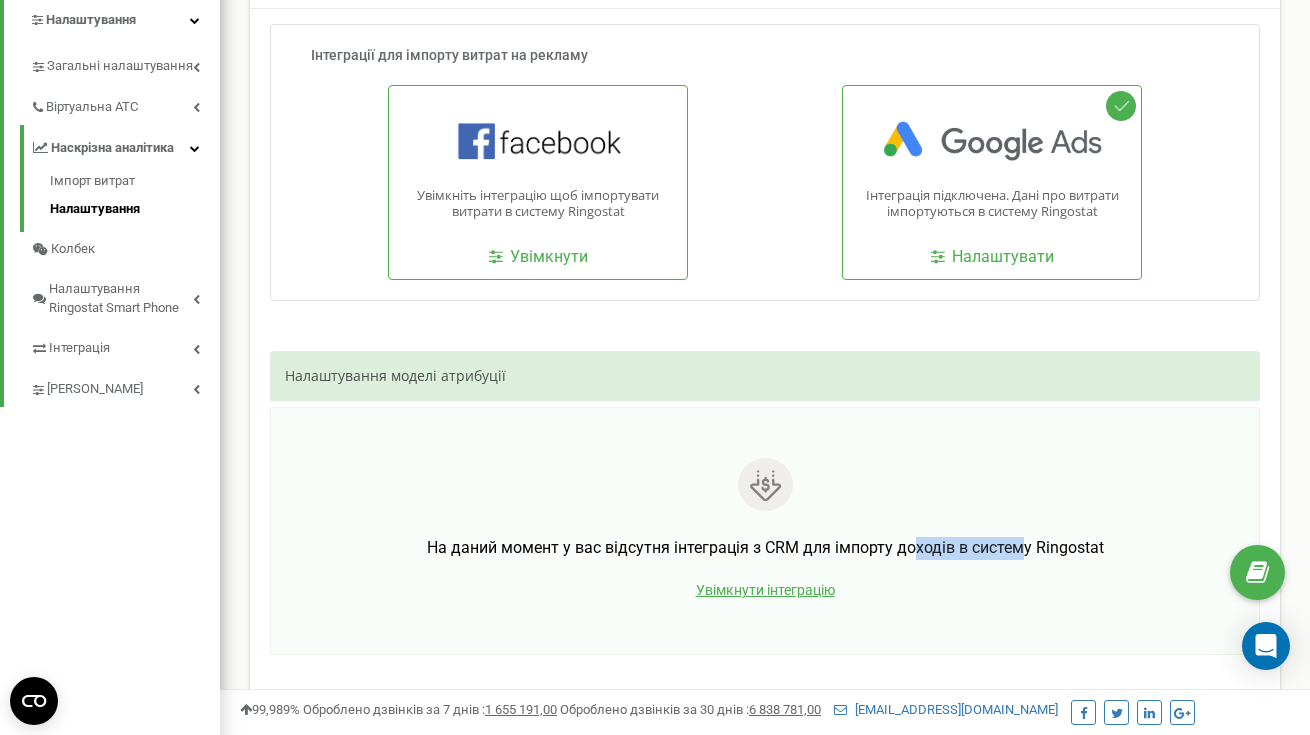 drag, startPoint x: 912, startPoint y: 554, endPoint x: 1021, endPoint y: 551, distance: 109.041275 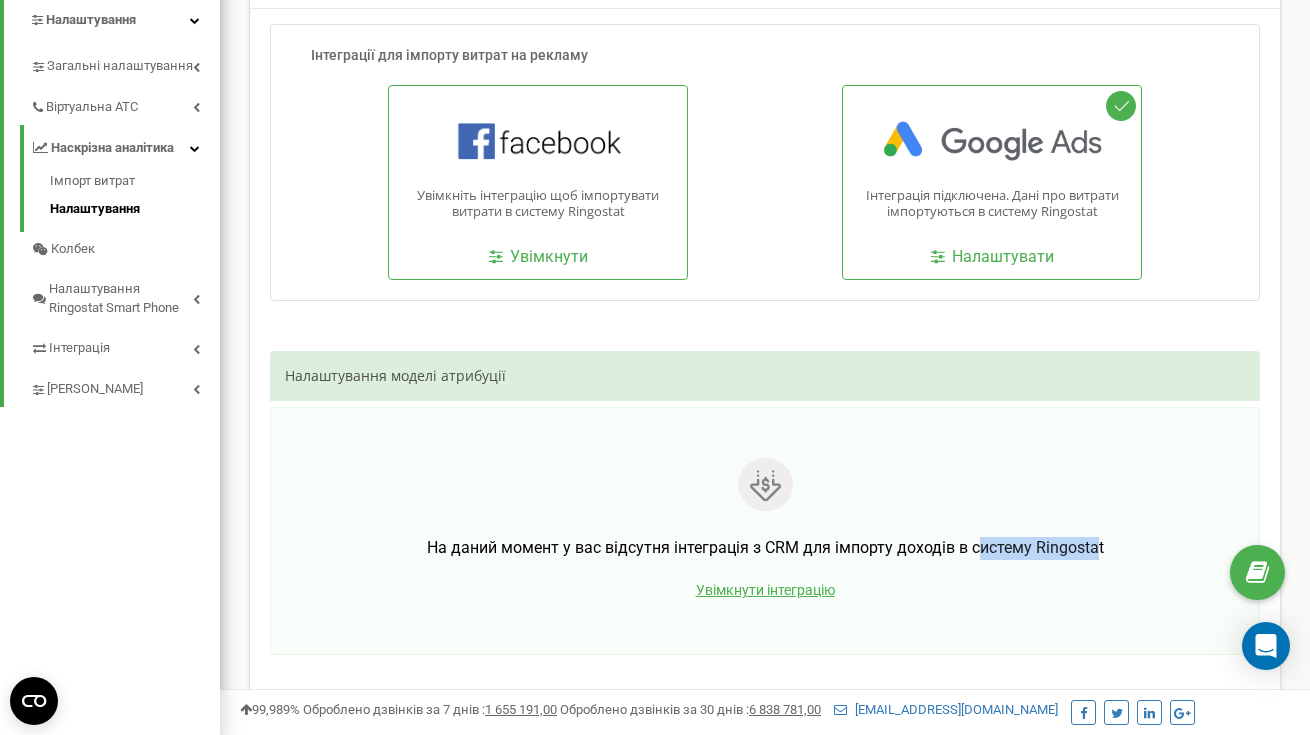 drag, startPoint x: 1097, startPoint y: 552, endPoint x: 978, endPoint y: 552, distance: 119 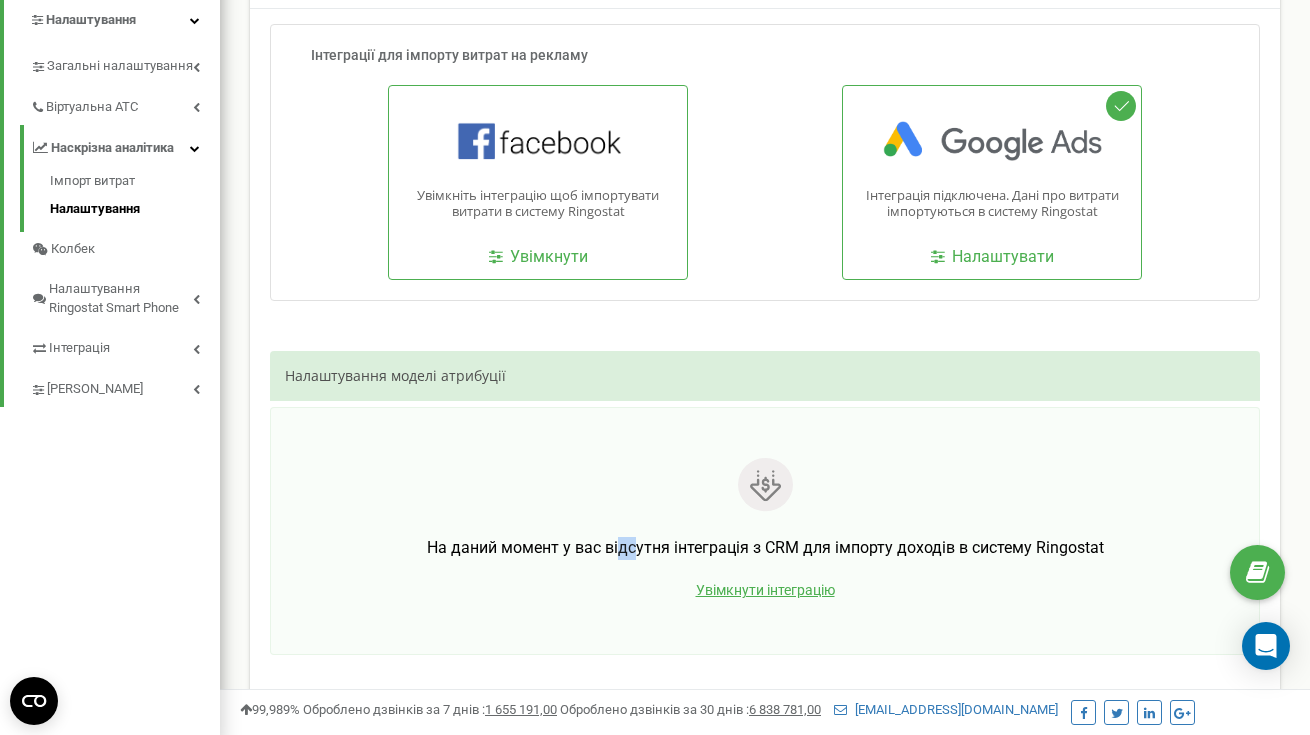 drag, startPoint x: 617, startPoint y: 556, endPoint x: 741, endPoint y: 556, distance: 124 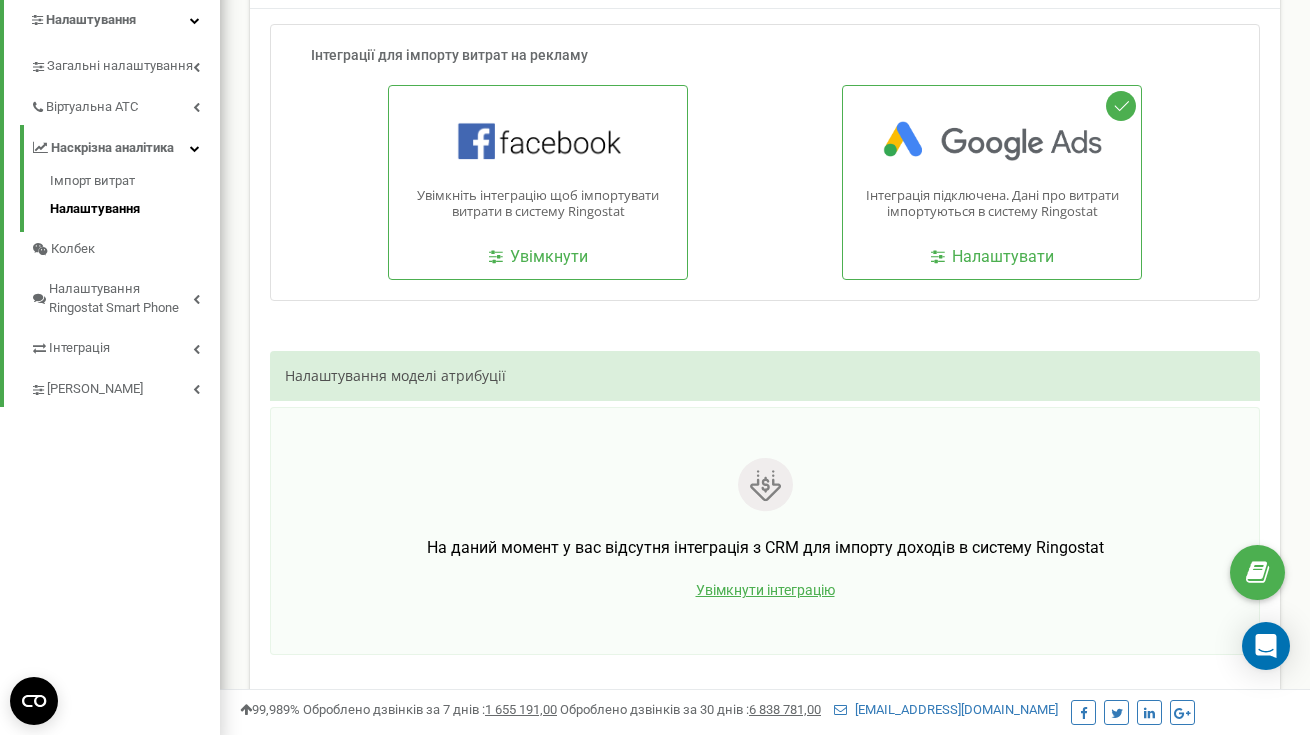 click 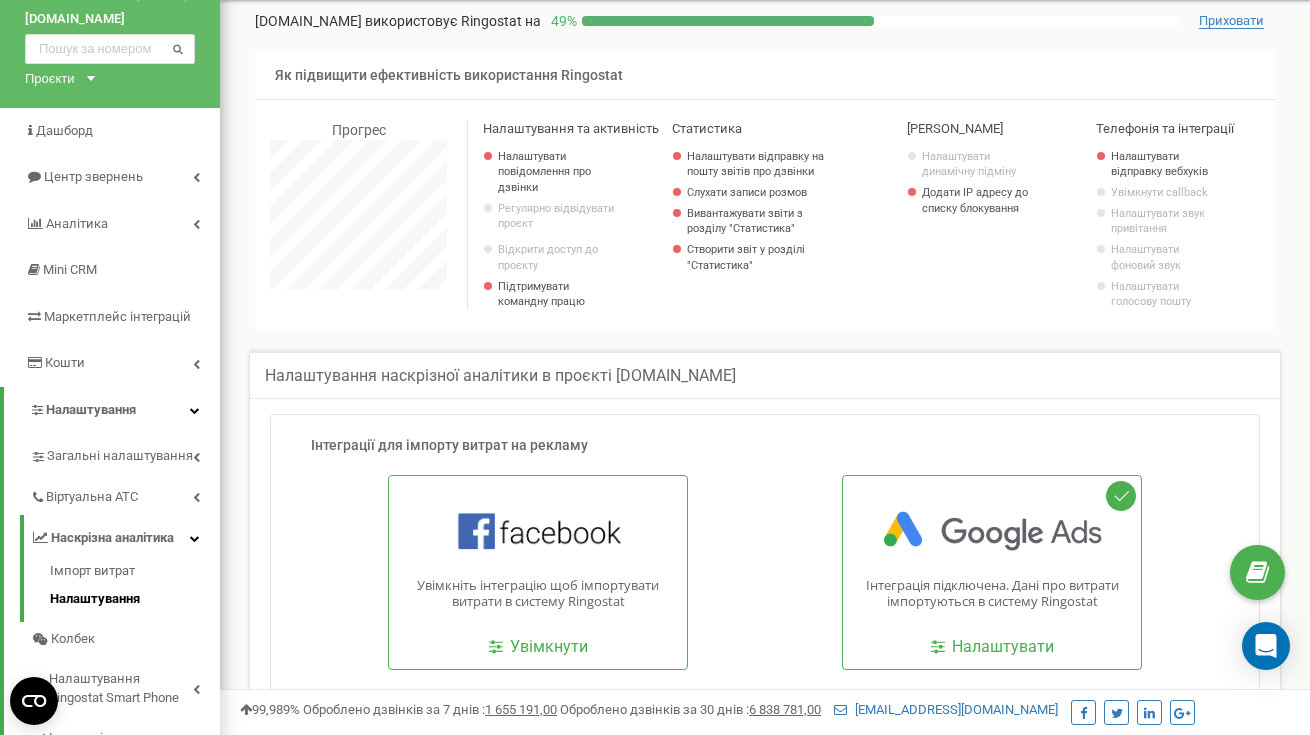 scroll, scrollTop: 0, scrollLeft: 0, axis: both 